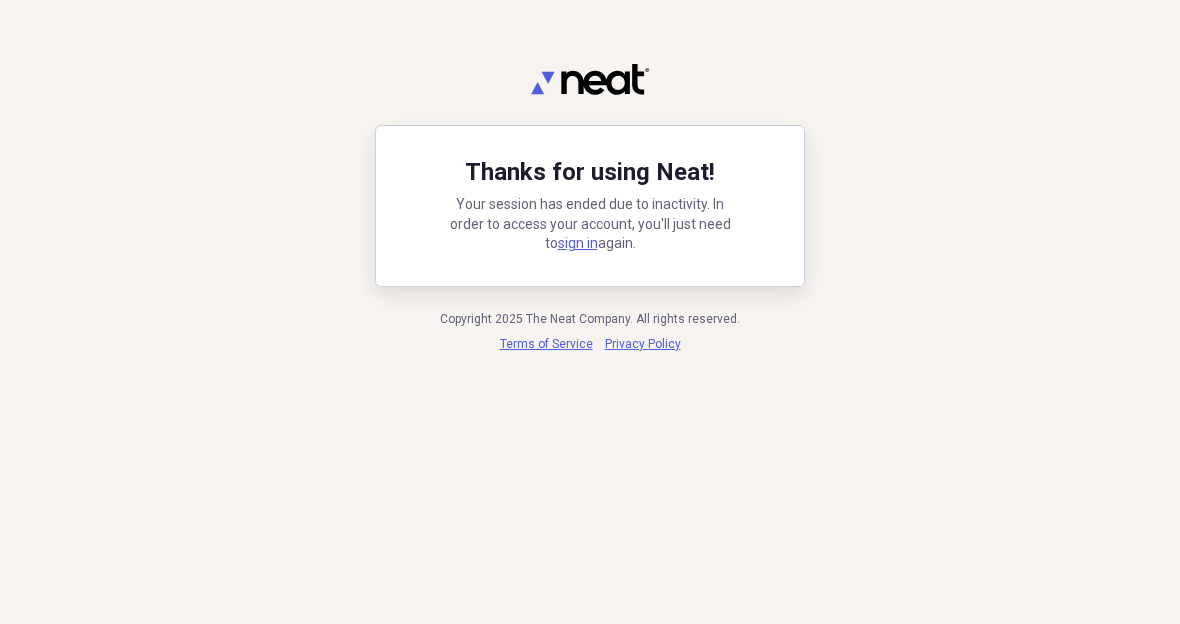 scroll, scrollTop: 0, scrollLeft: 0, axis: both 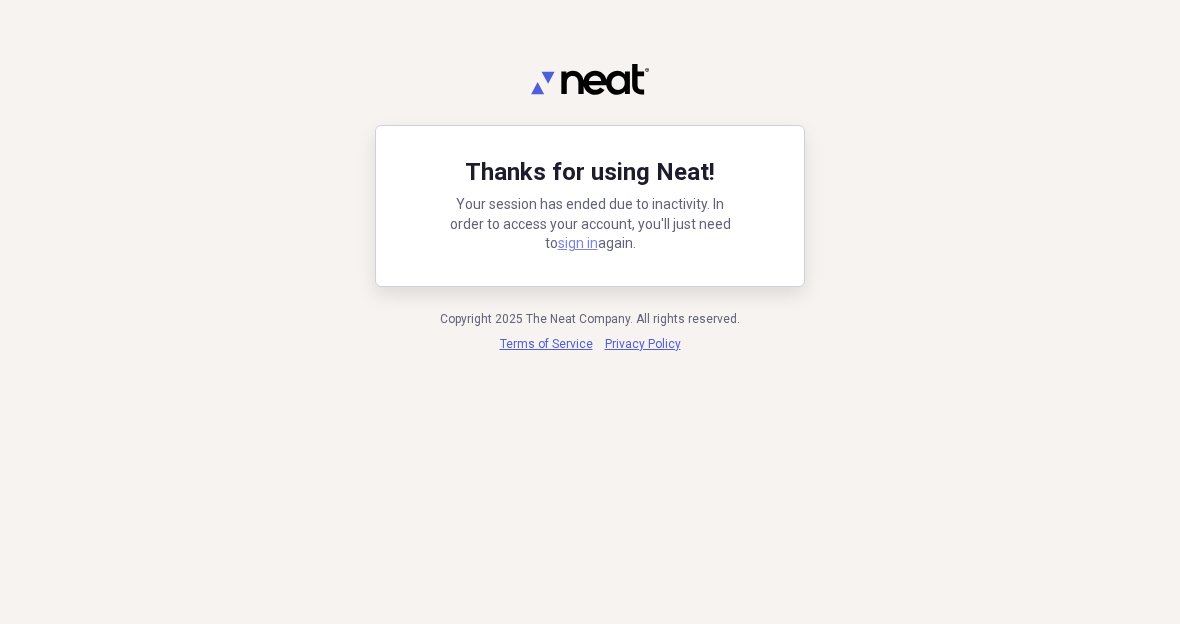 click on "sign in" at bounding box center [578, 243] 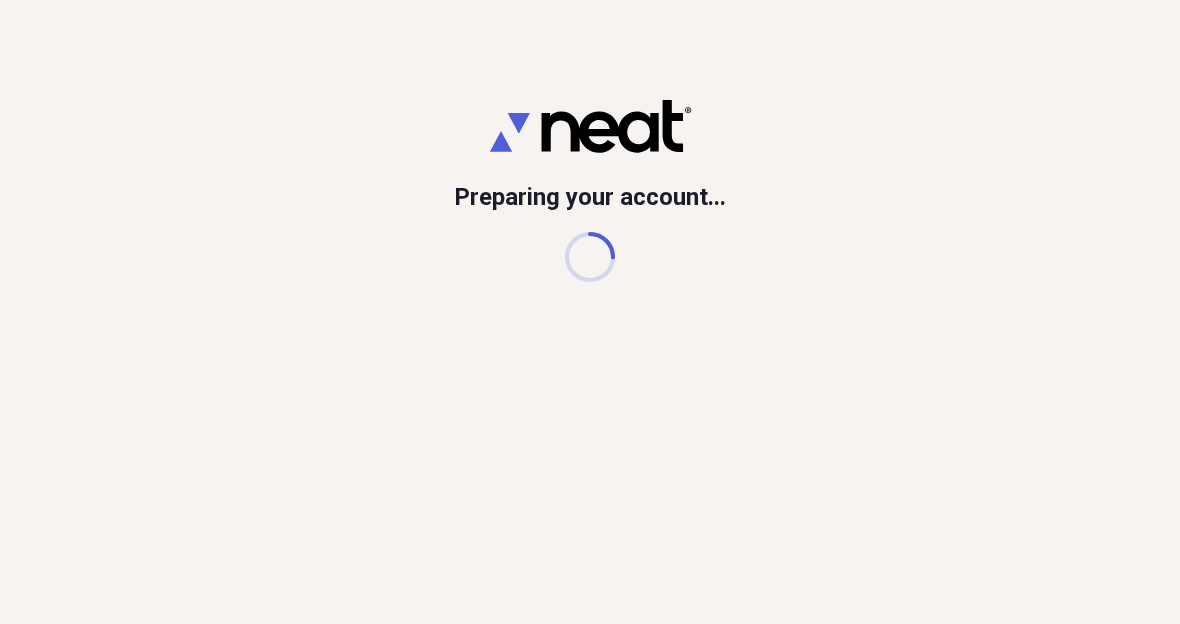 scroll, scrollTop: 0, scrollLeft: 0, axis: both 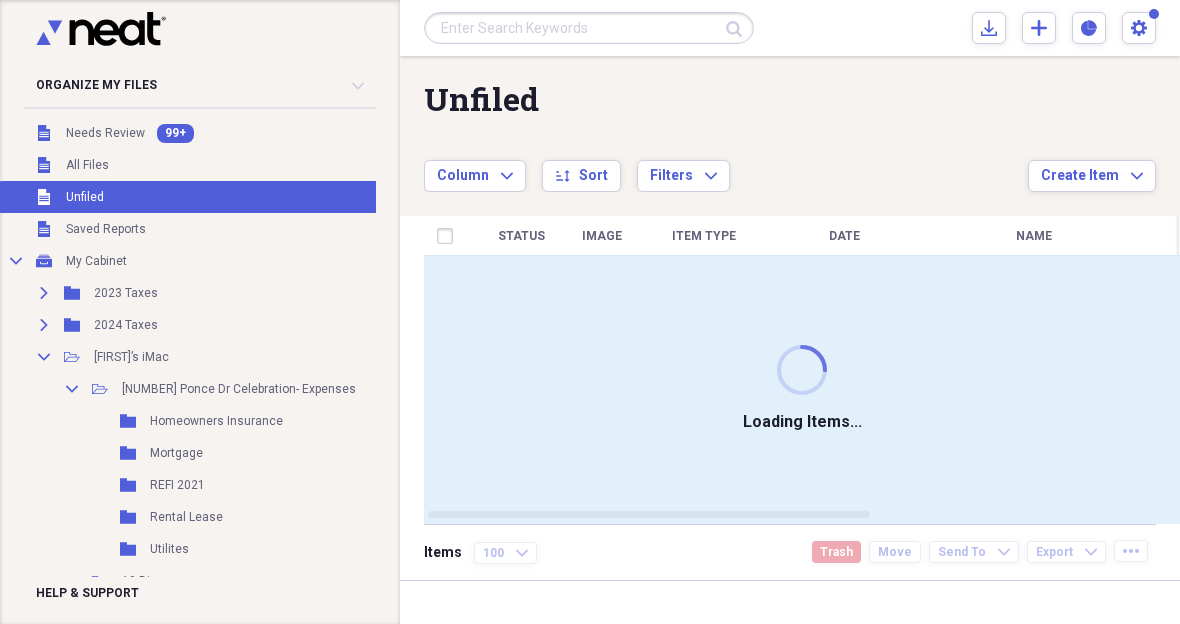 click at bounding box center [589, 28] 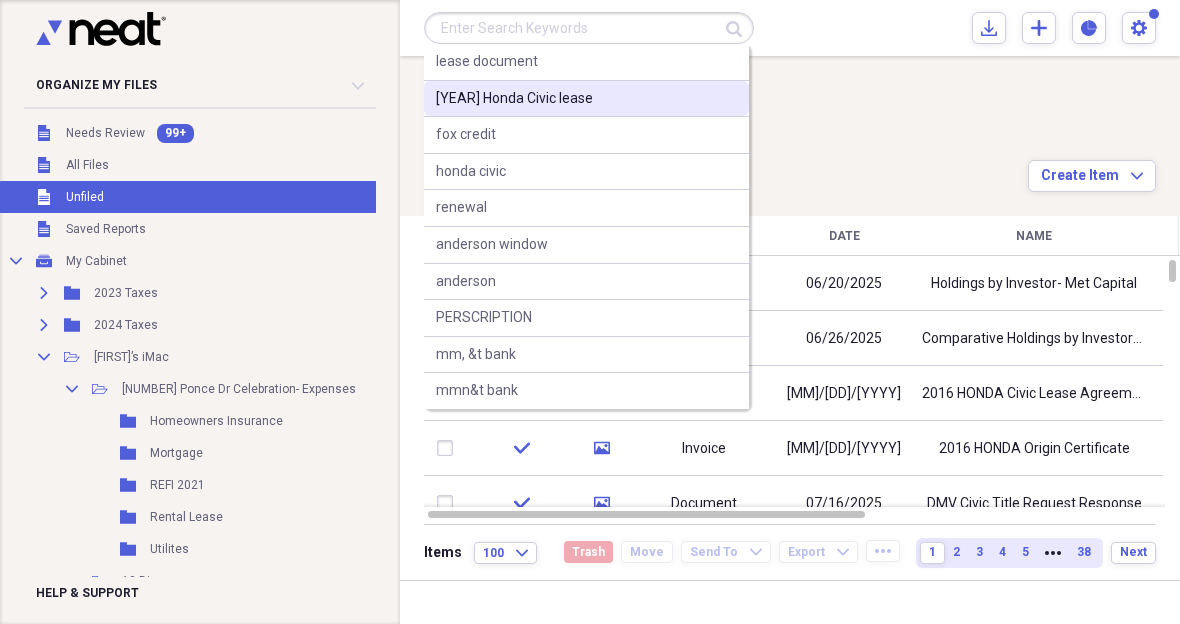 click on "[YEAR] Honda Civic lease" at bounding box center [514, 99] 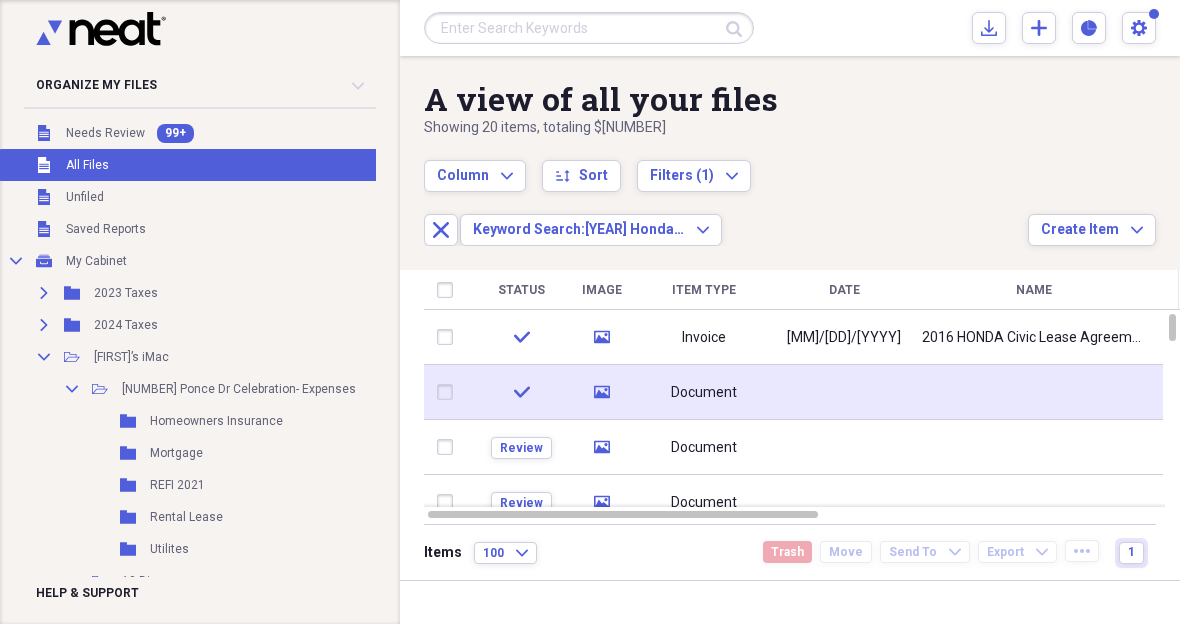 click 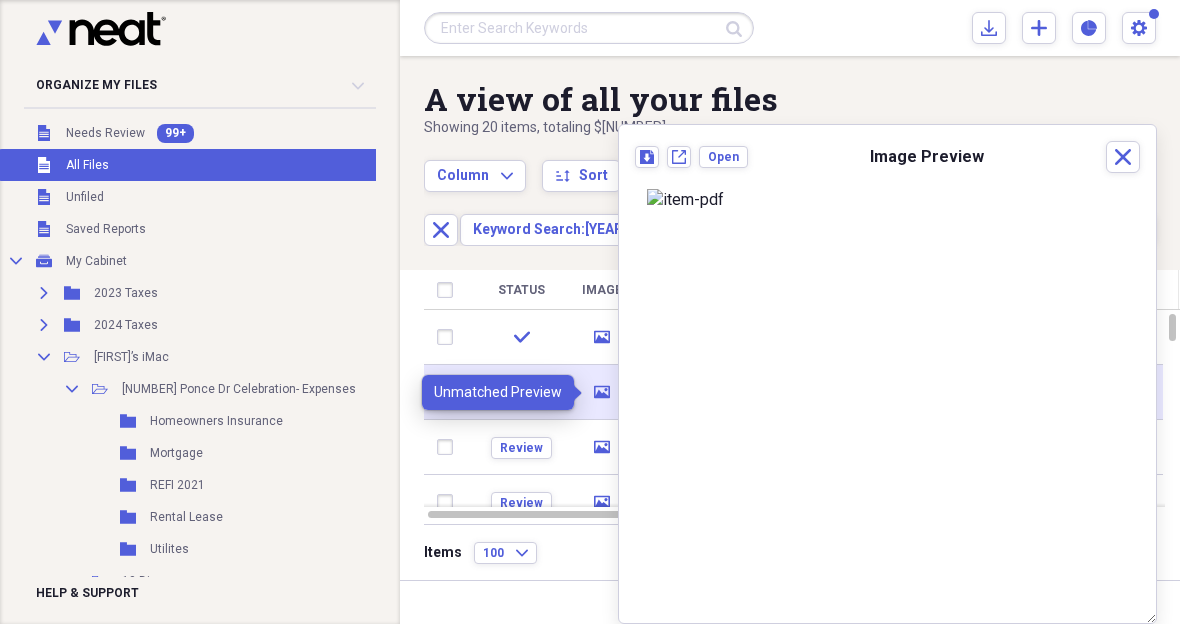 click 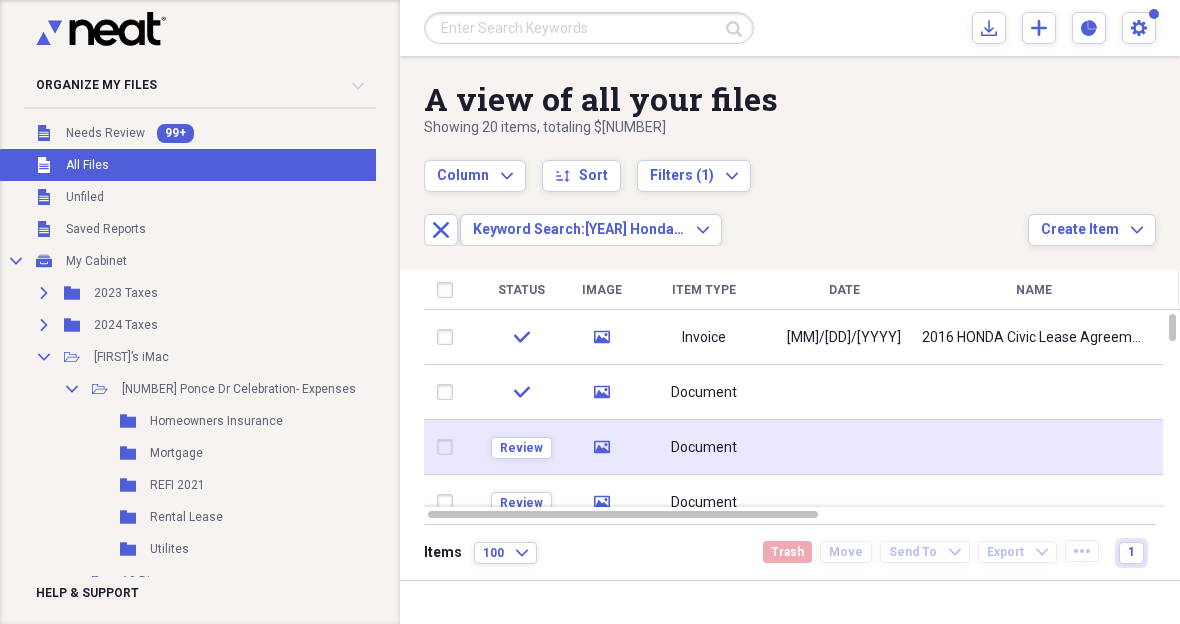 click 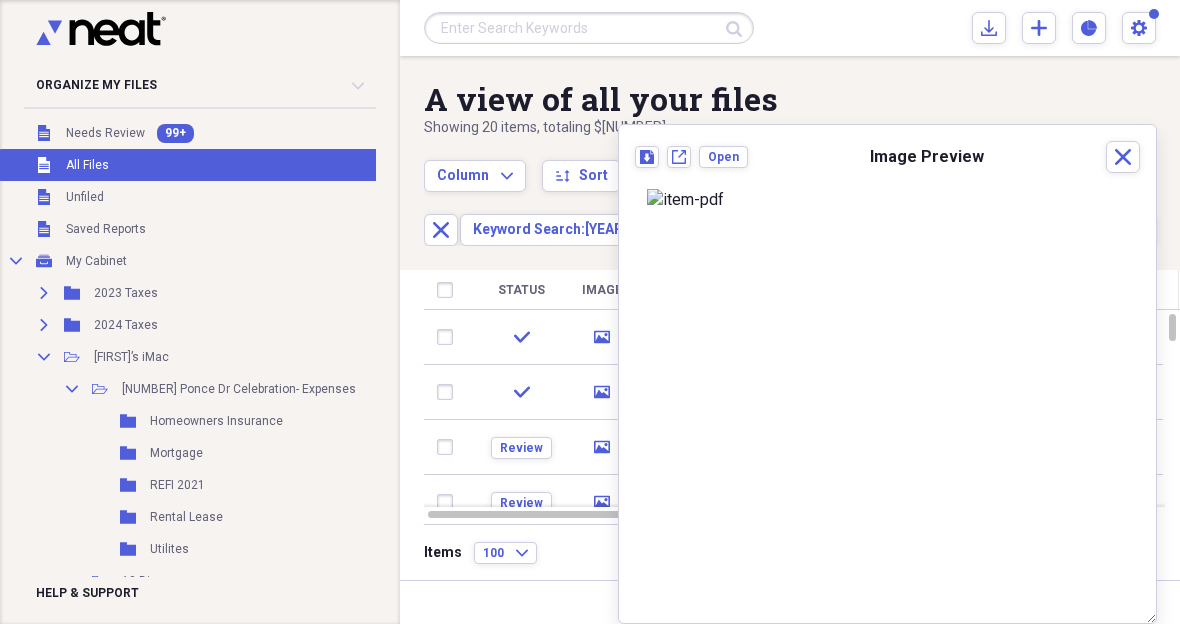 scroll, scrollTop: 45, scrollLeft: 0, axis: vertical 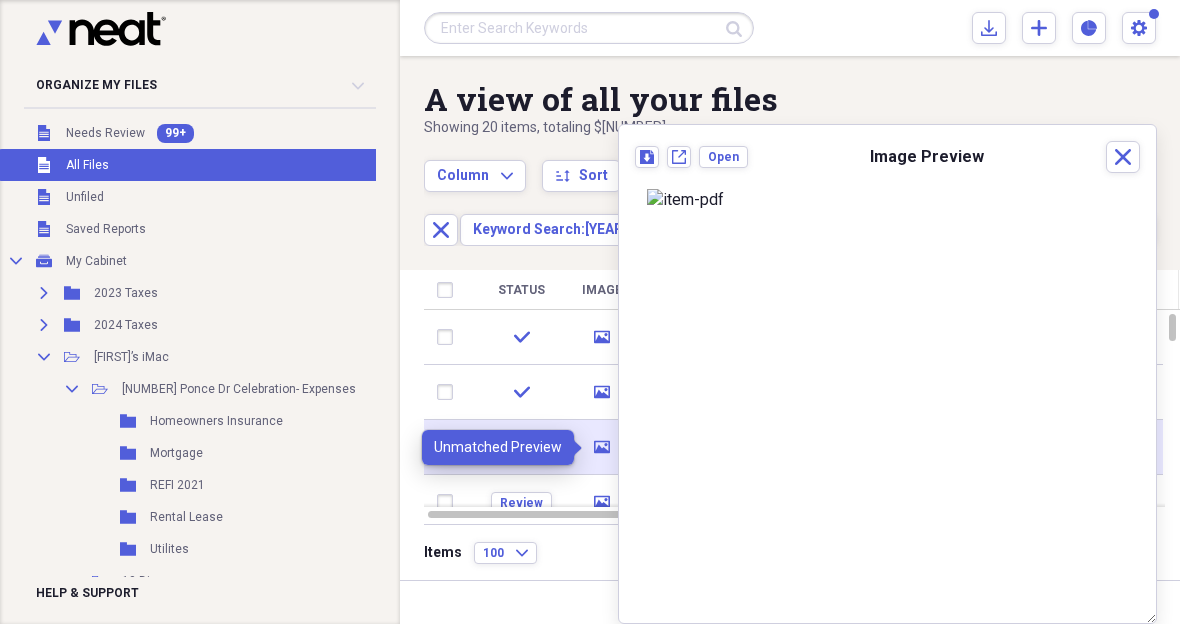 click on "media" 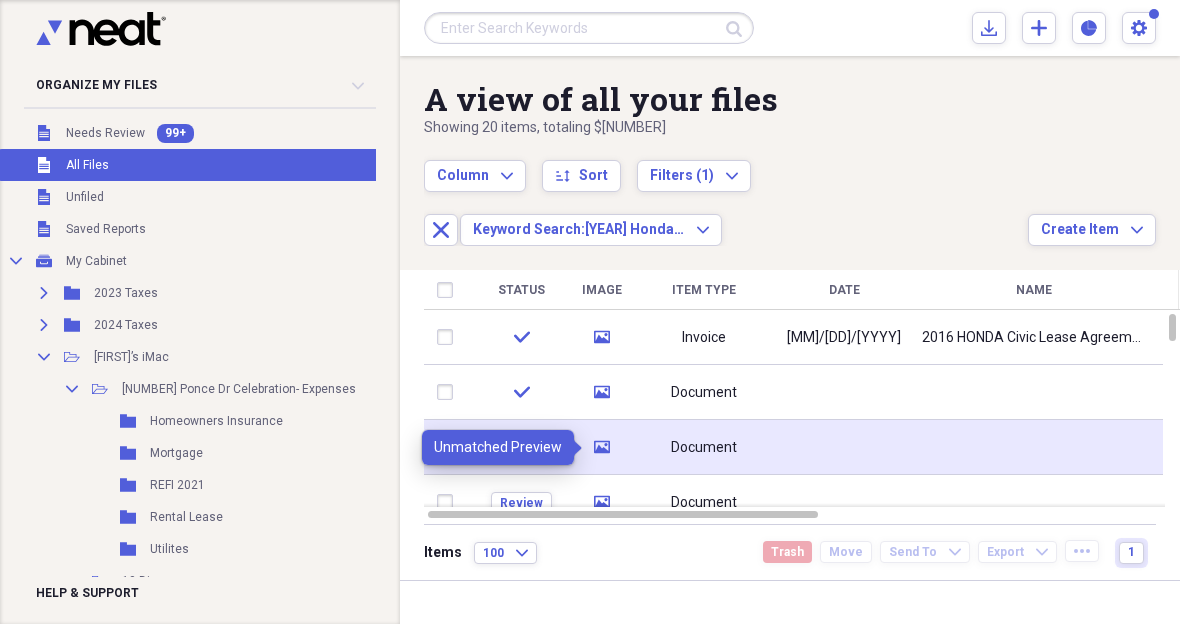 click on "media" 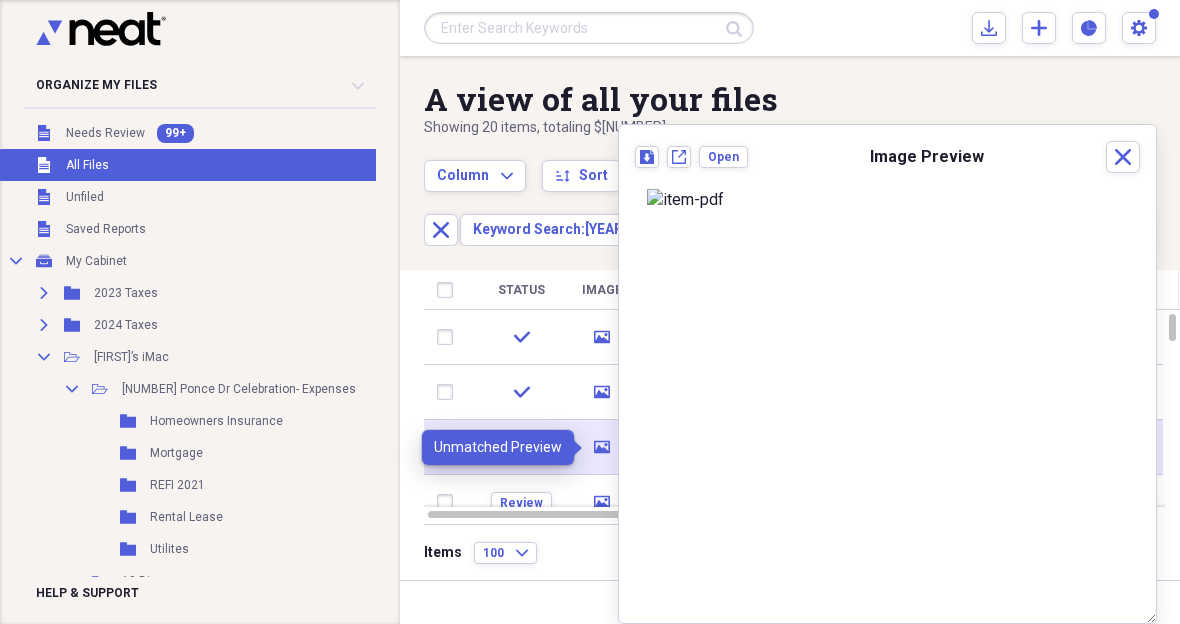 click on "media" 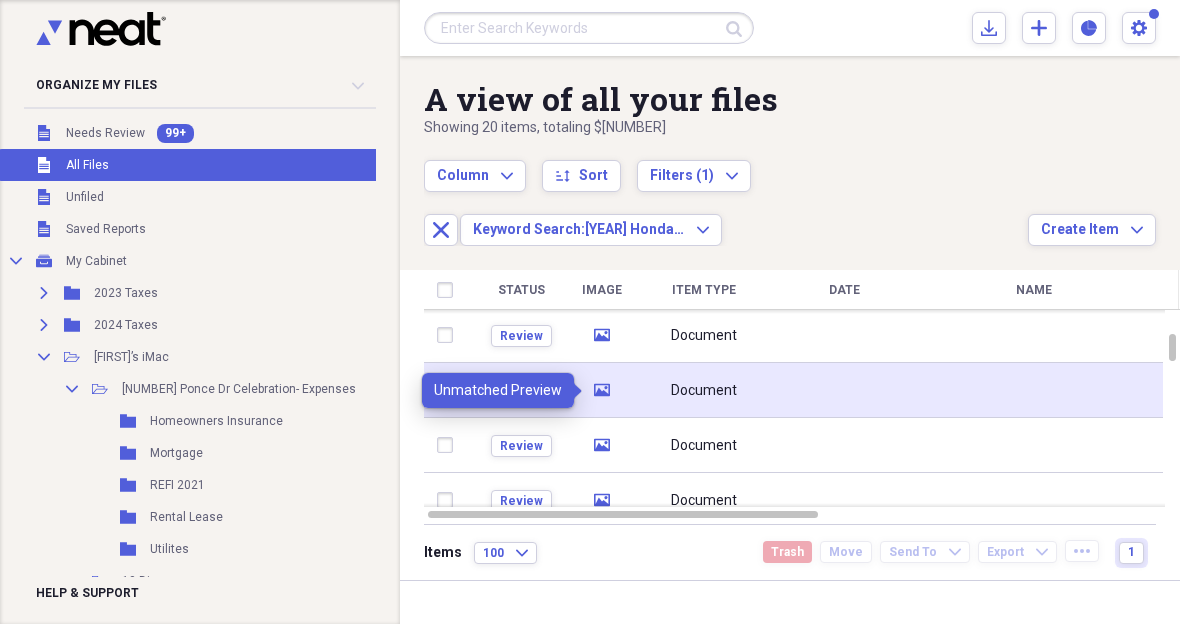click on "media" 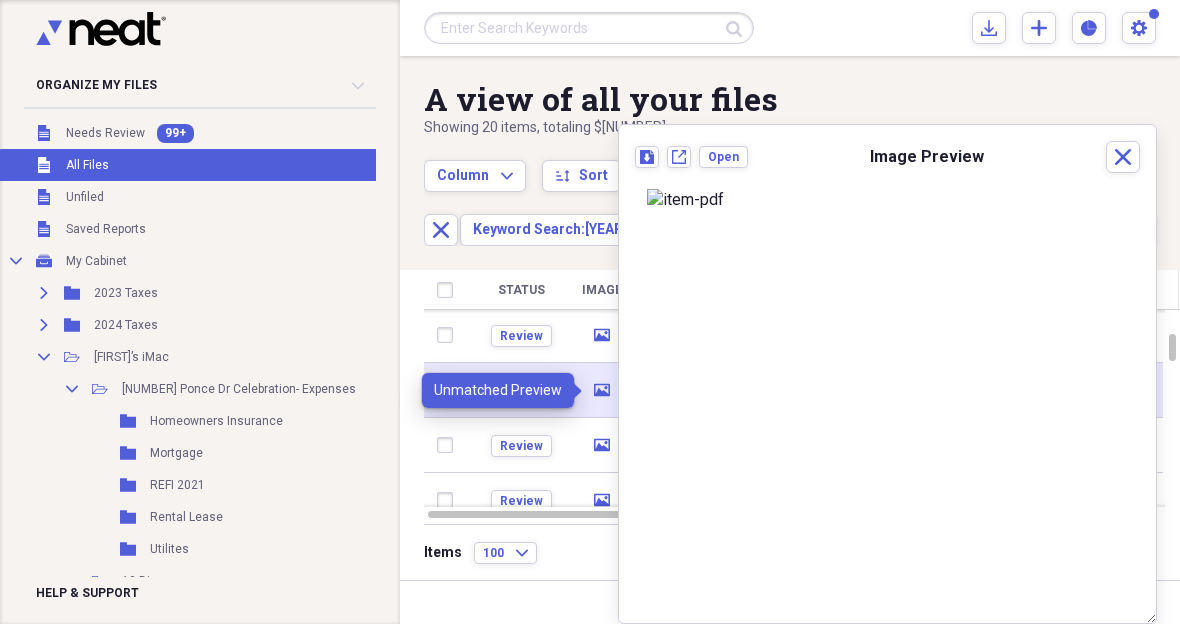 click on "media" 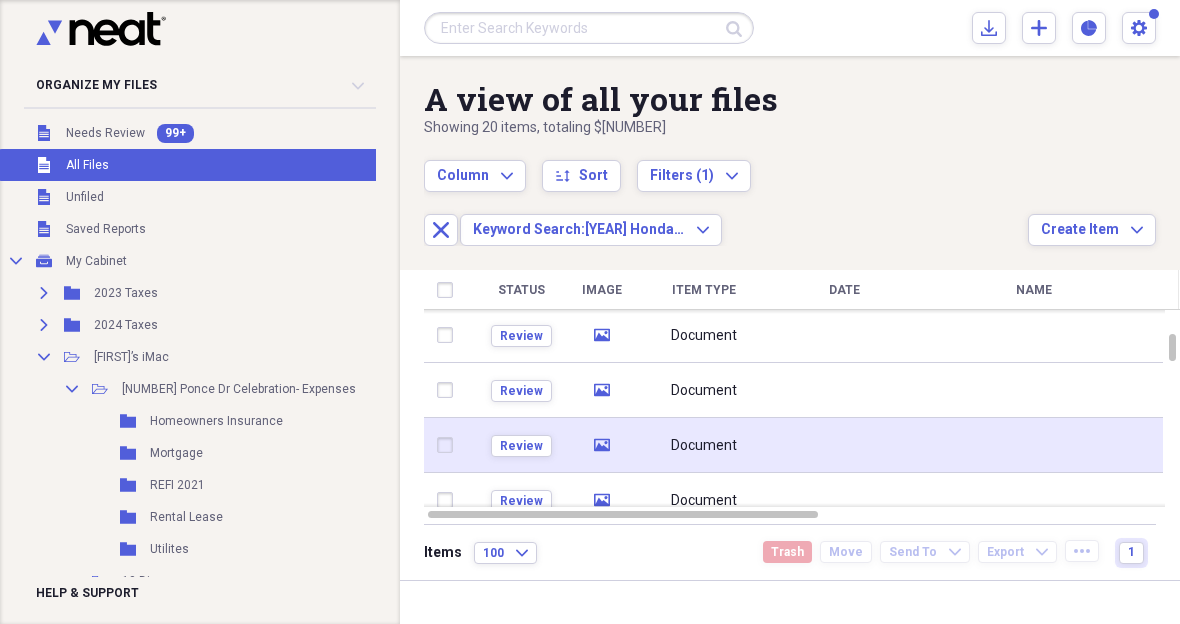 click on "media" 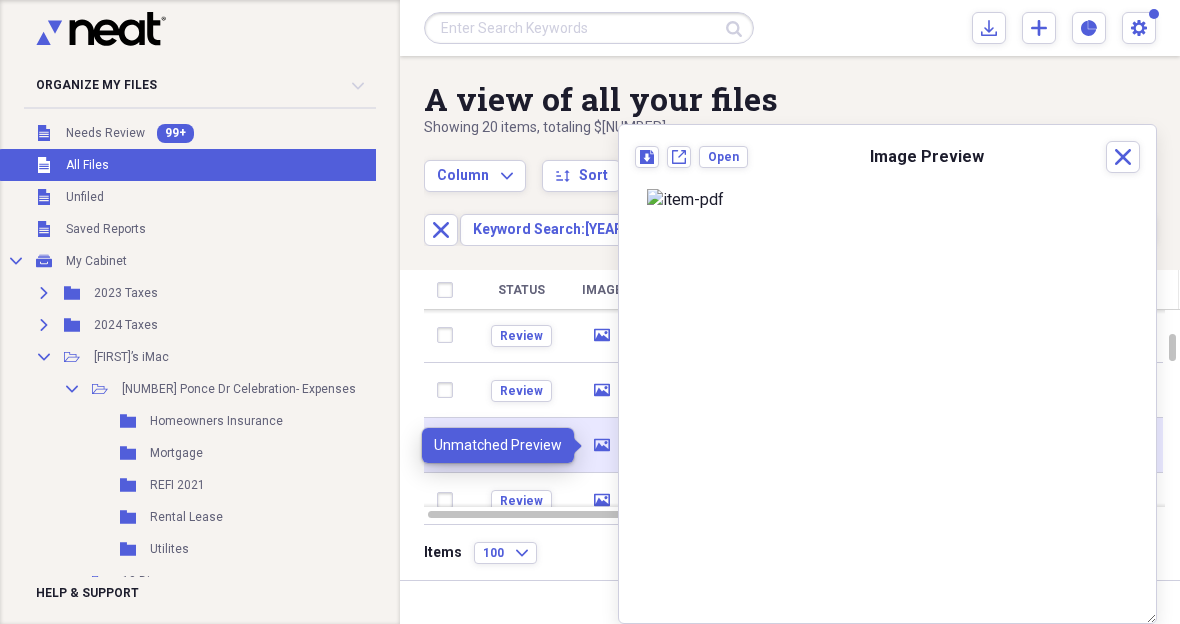 click on "media" 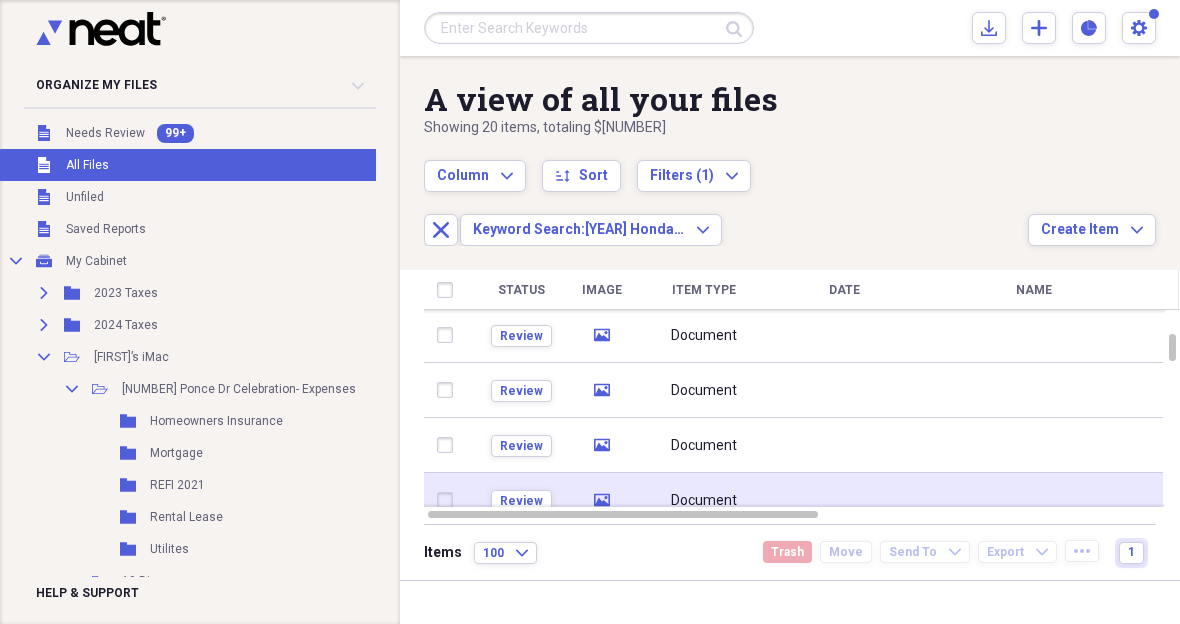 click on "media" 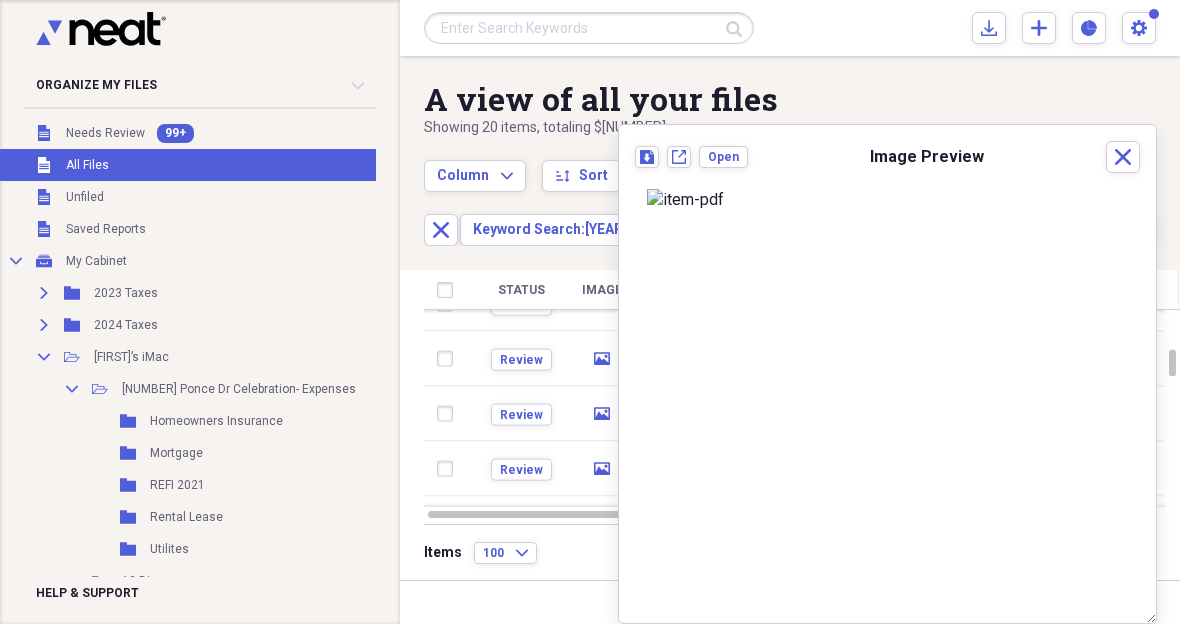 click at bounding box center [589, 28] 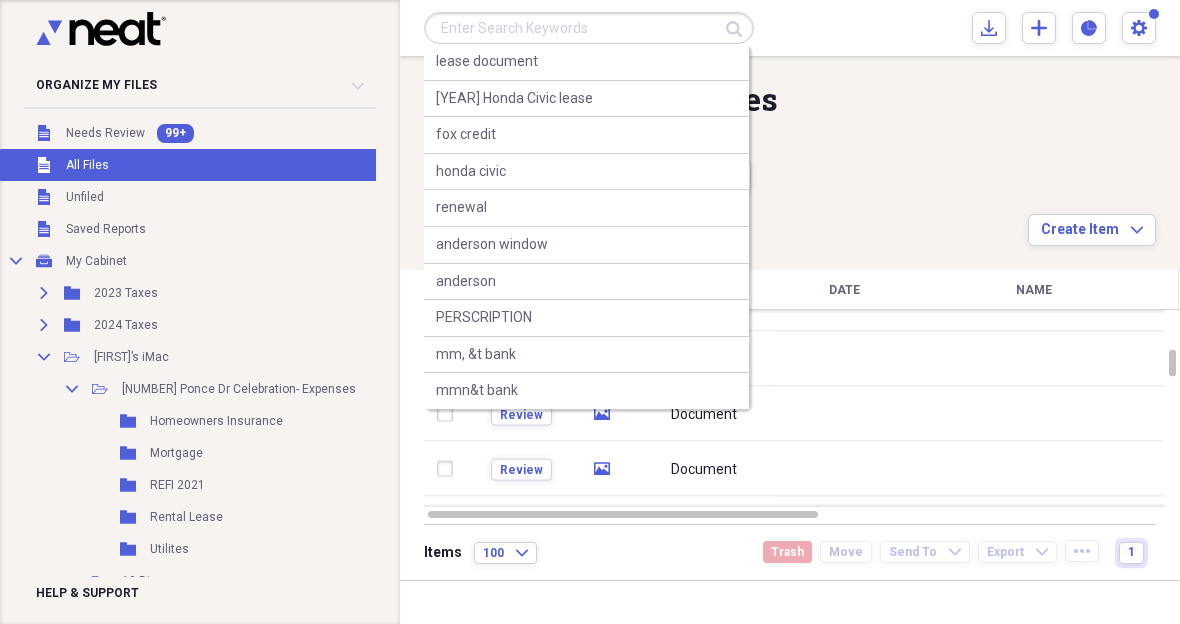 click at bounding box center [589, 28] 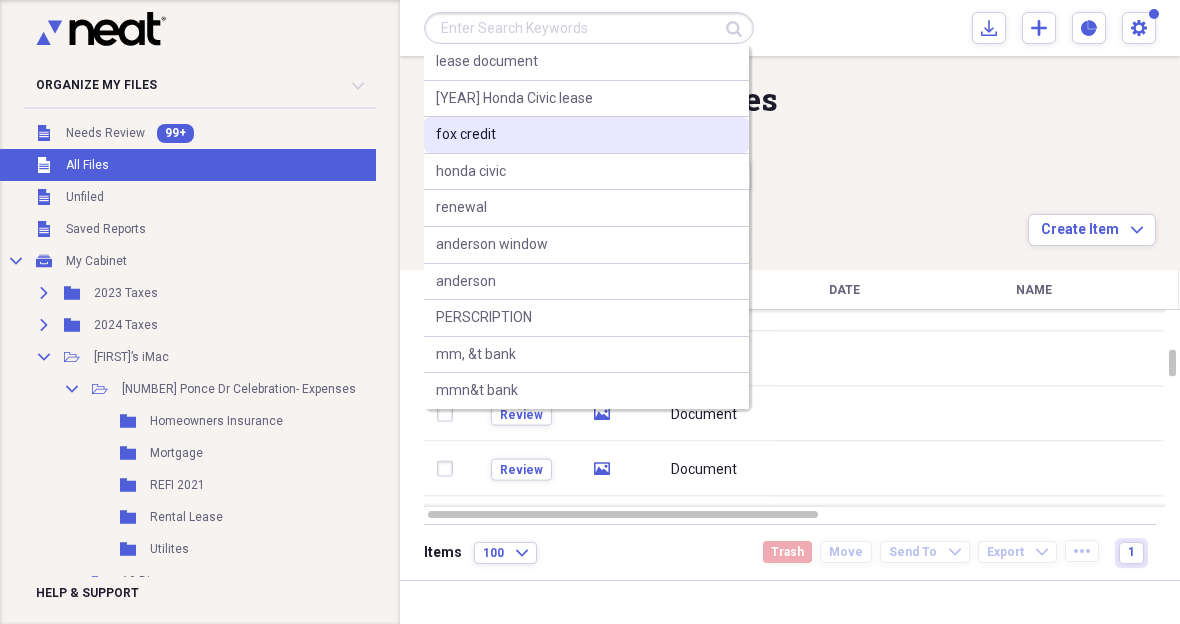 click on "fox credit" at bounding box center [466, 135] 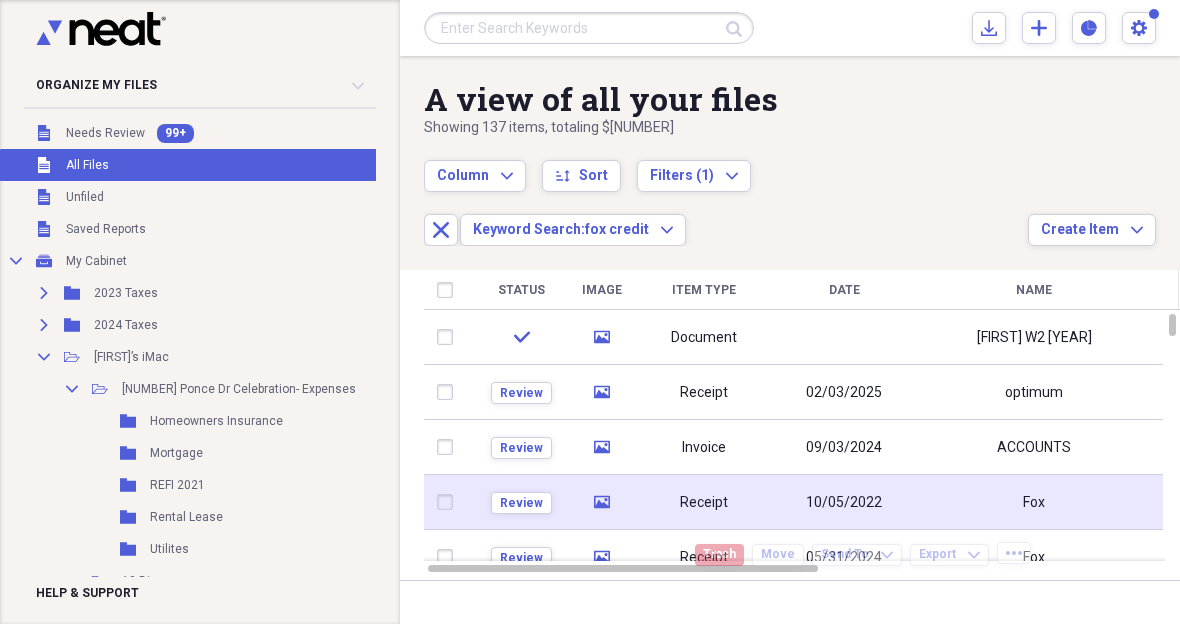 click on "media" 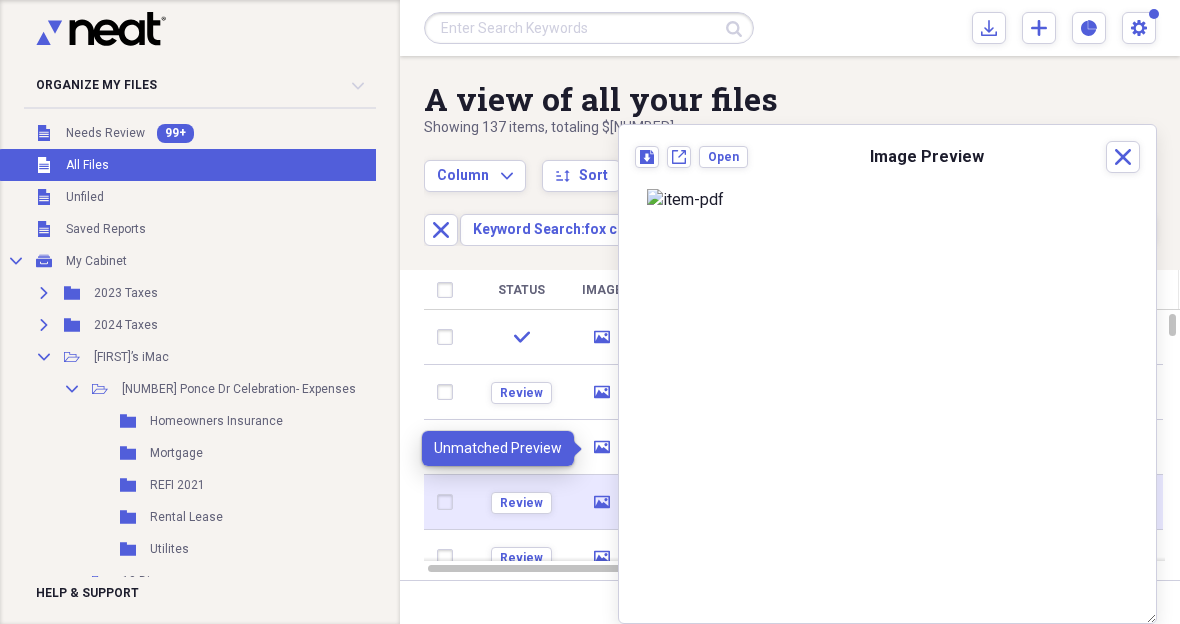 click on "media" 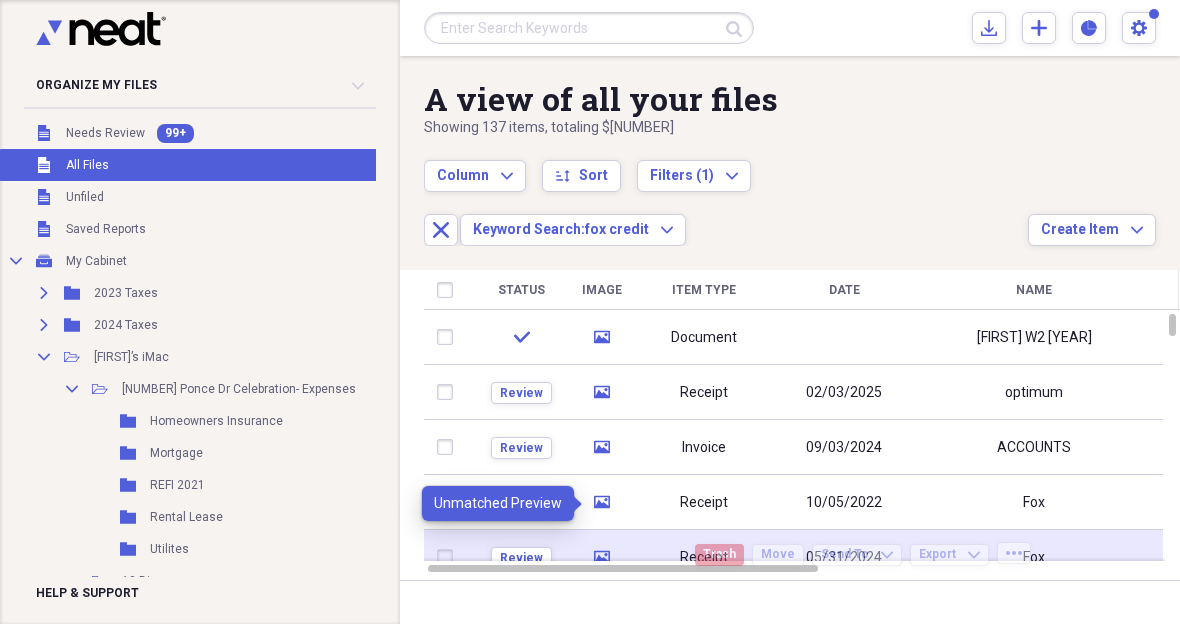 click 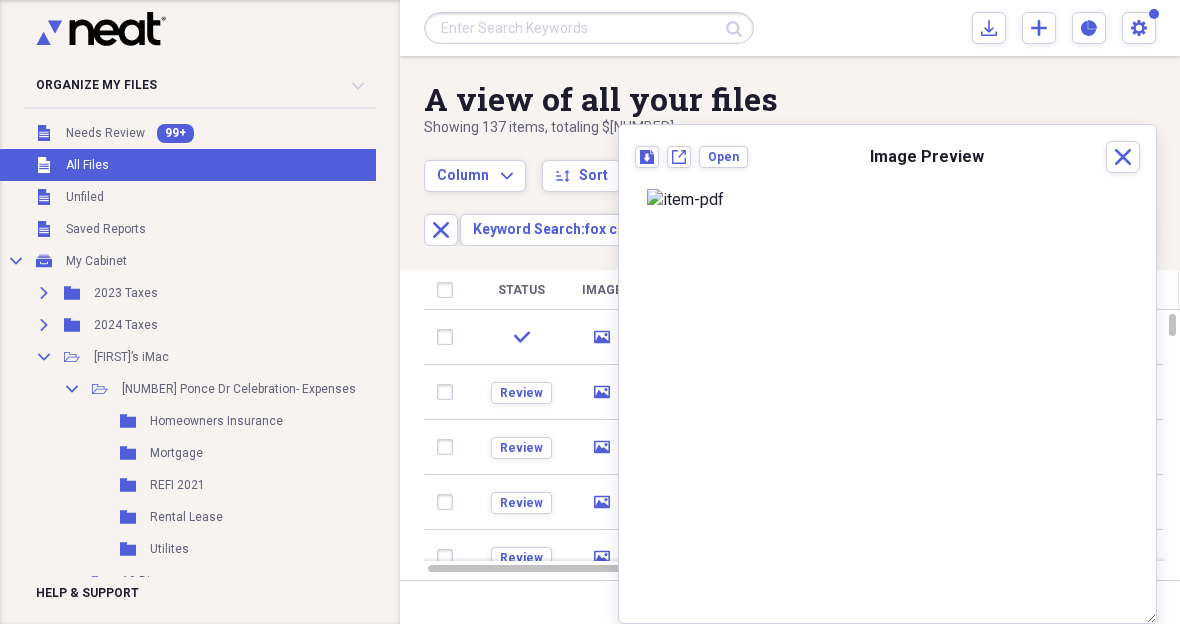 scroll, scrollTop: 41, scrollLeft: 0, axis: vertical 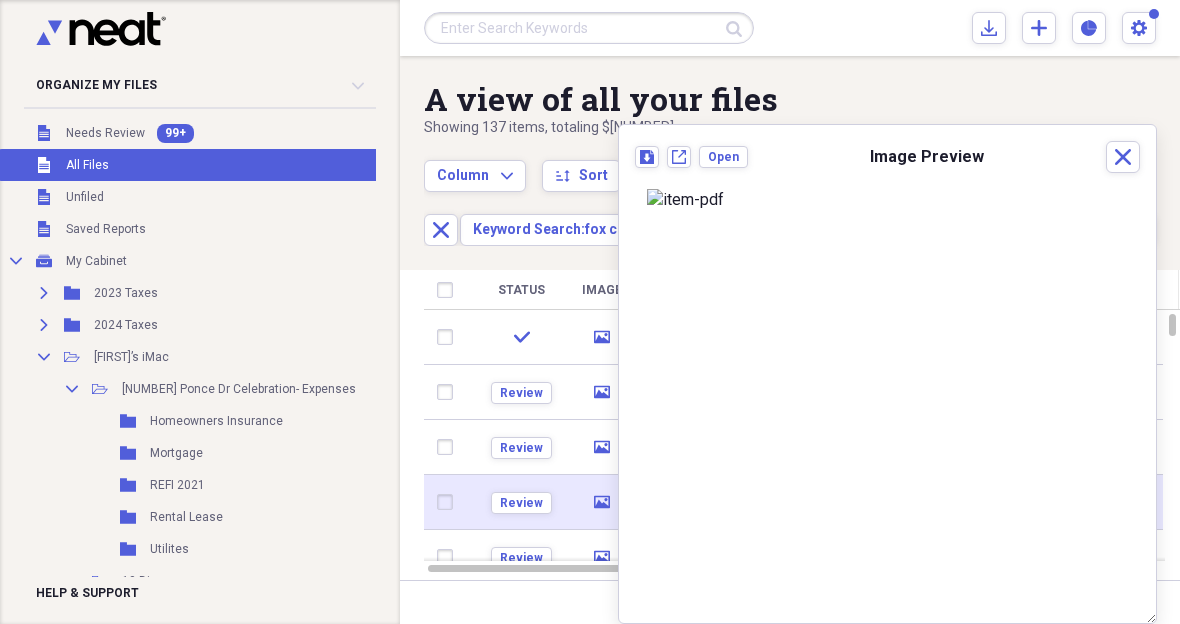 click on "media" 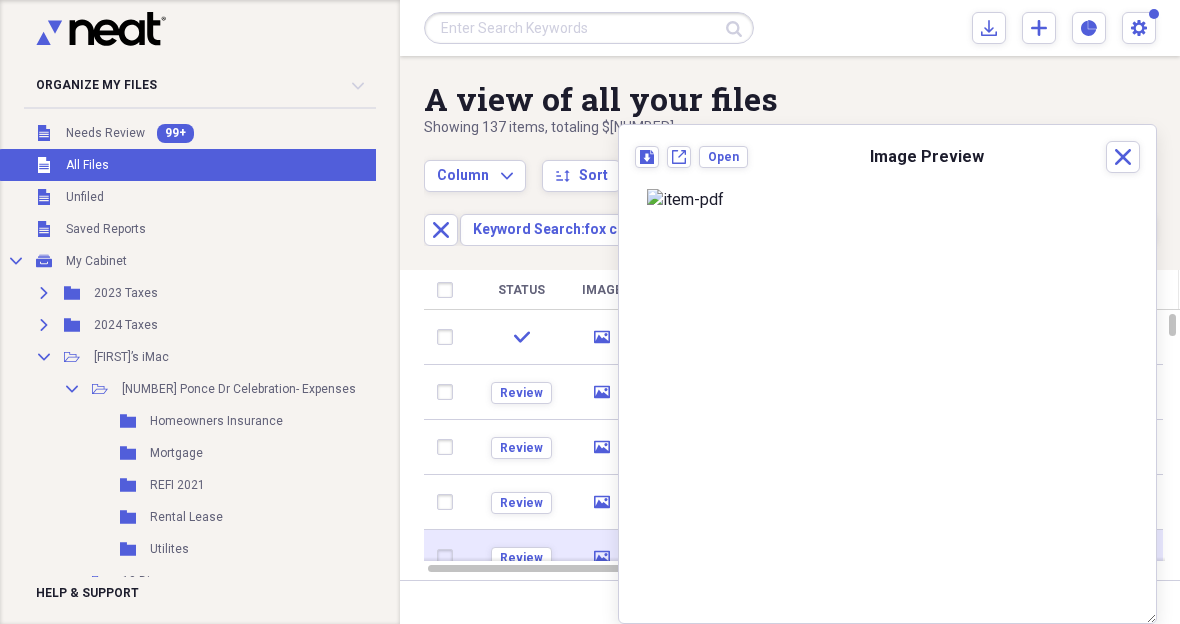 click 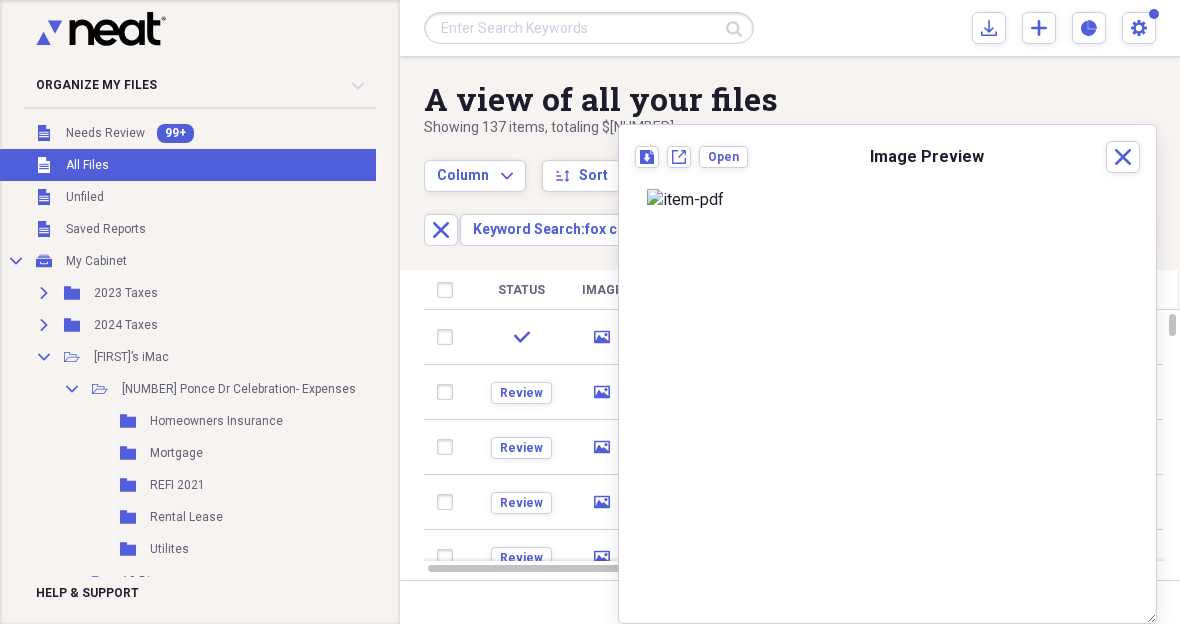 scroll, scrollTop: 72, scrollLeft: 0, axis: vertical 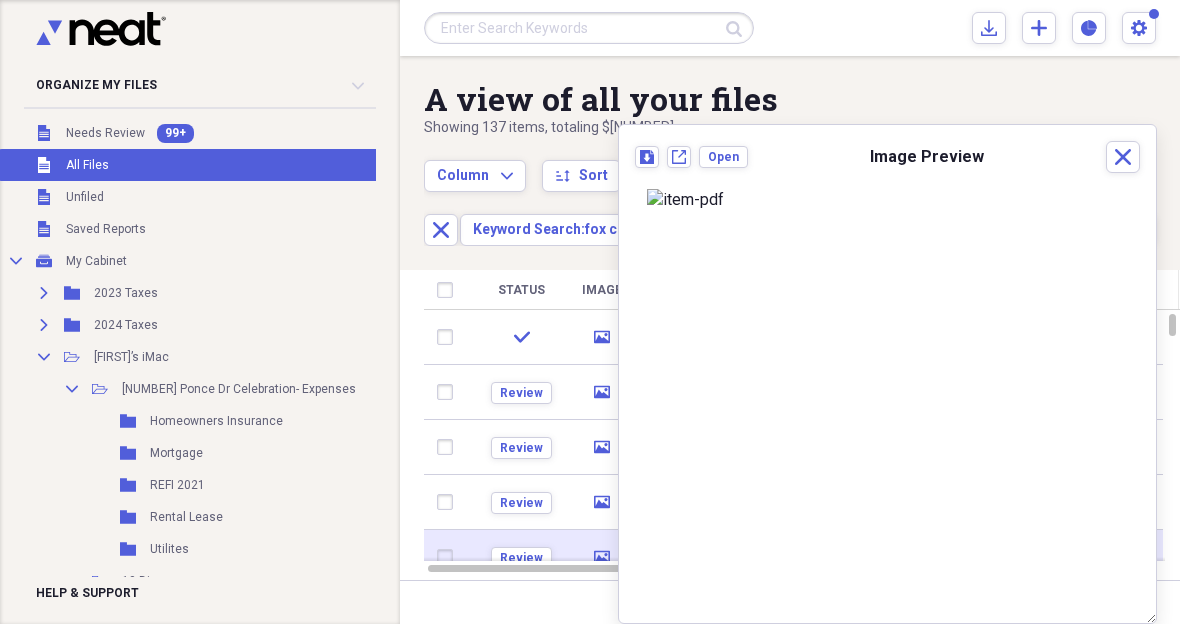 click 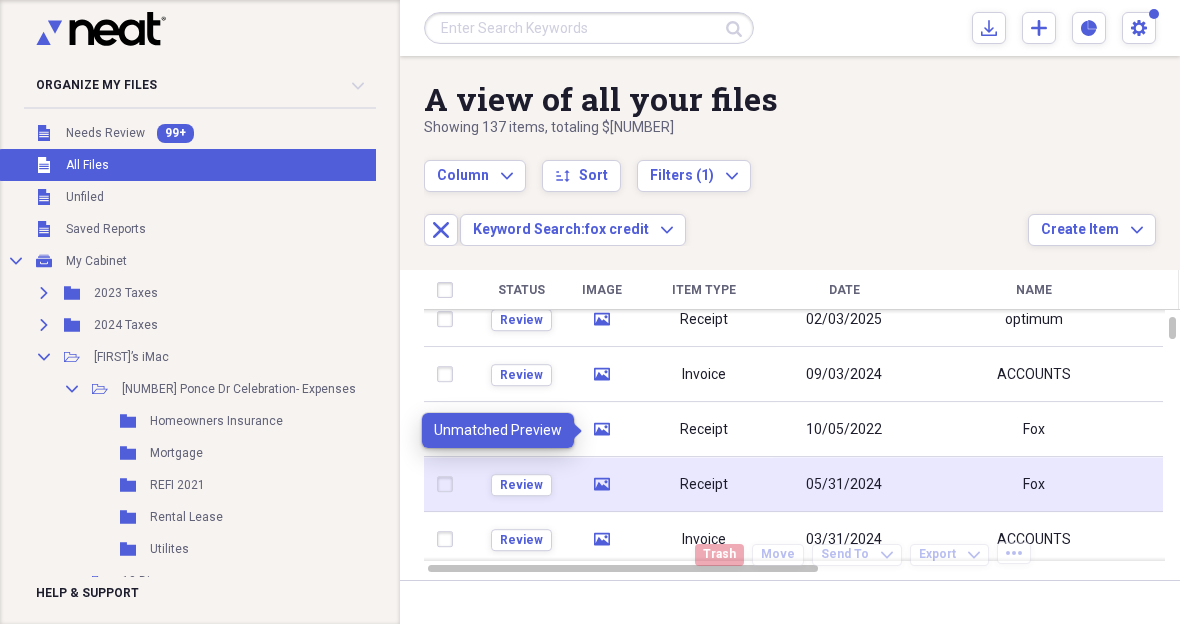 click on "media" 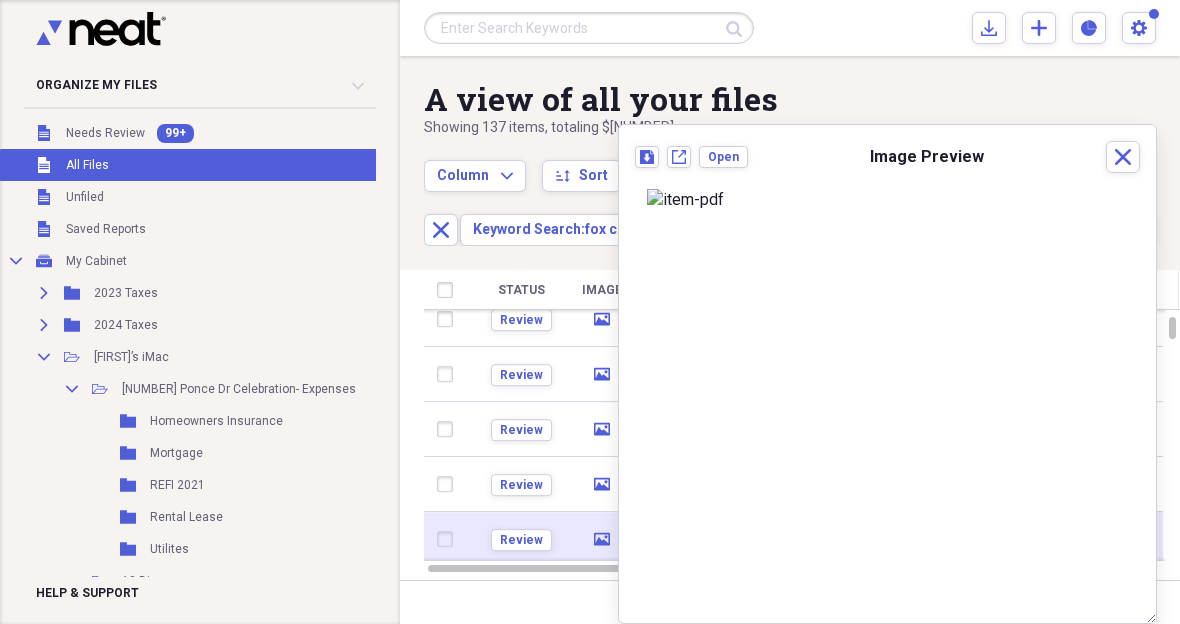 click 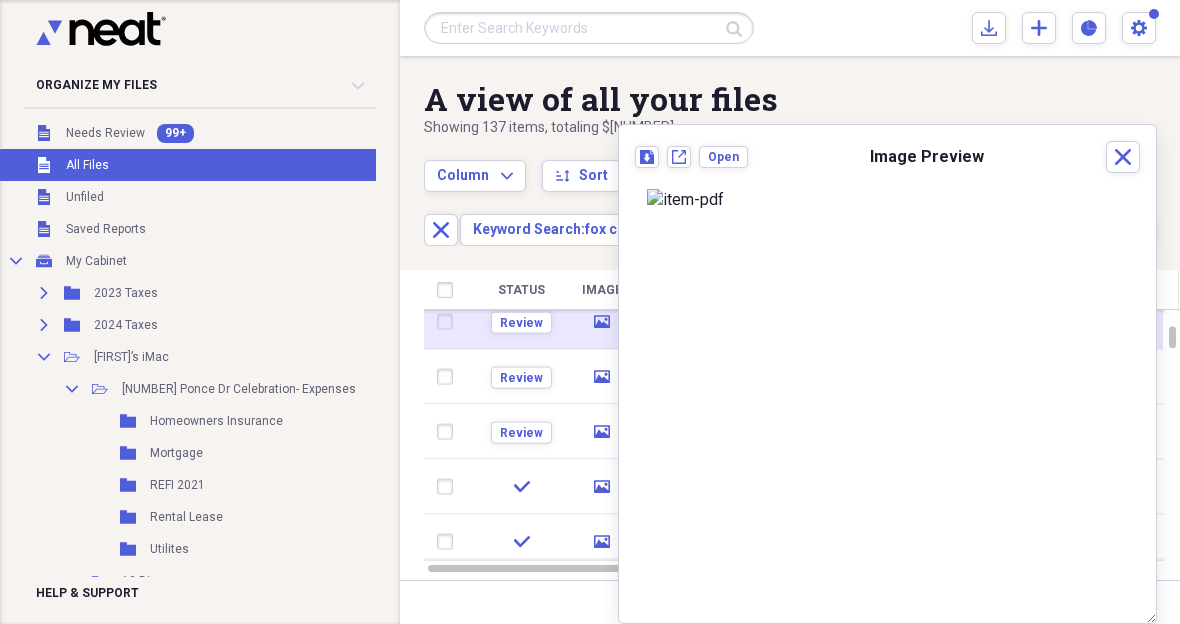 click 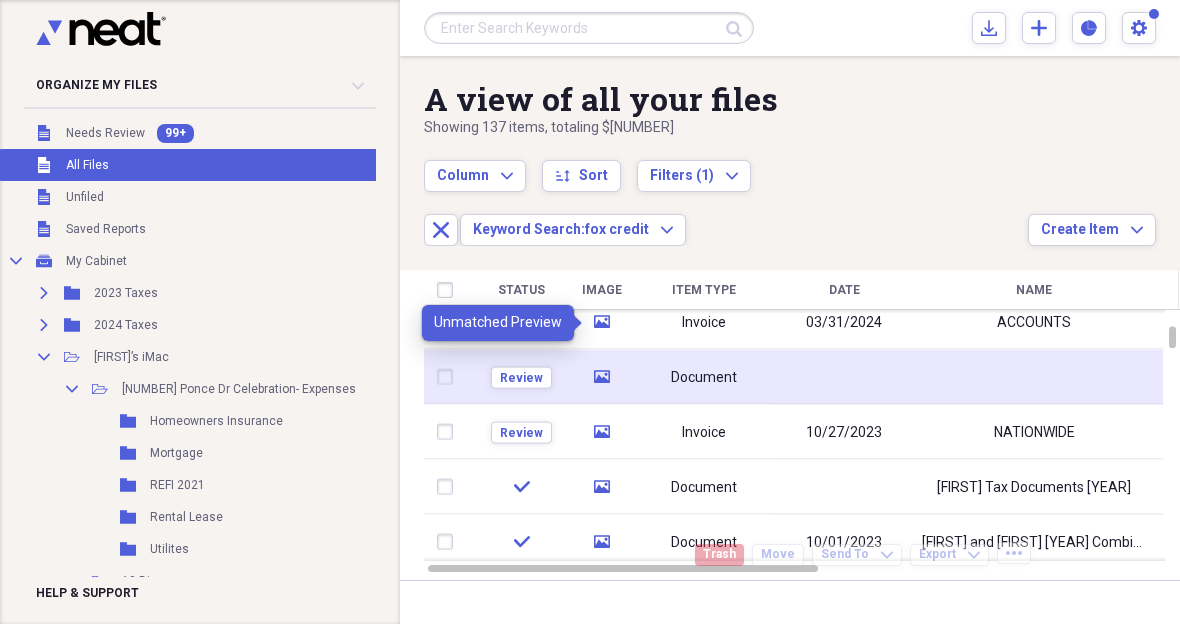 click on "media" 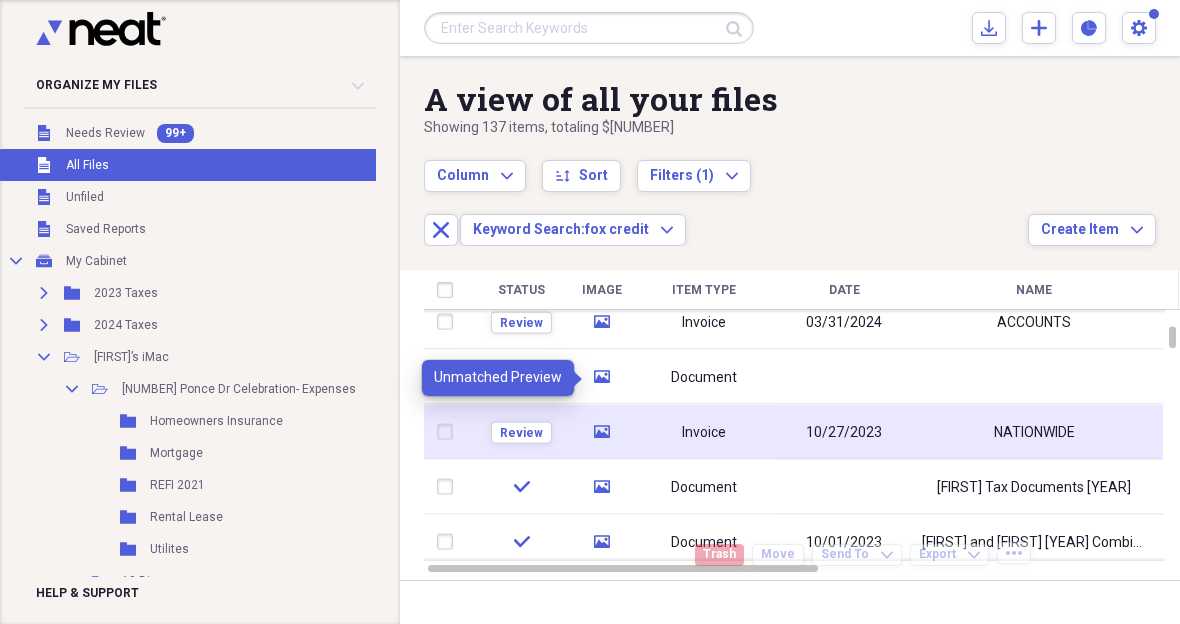 click 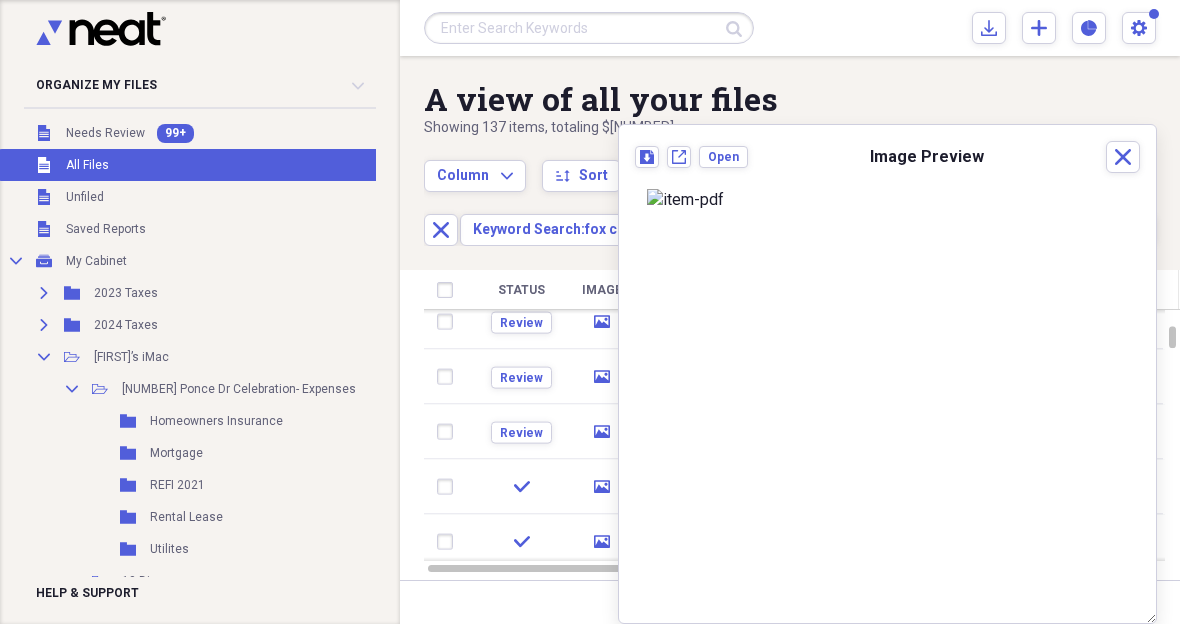 scroll, scrollTop: 0, scrollLeft: 0, axis: both 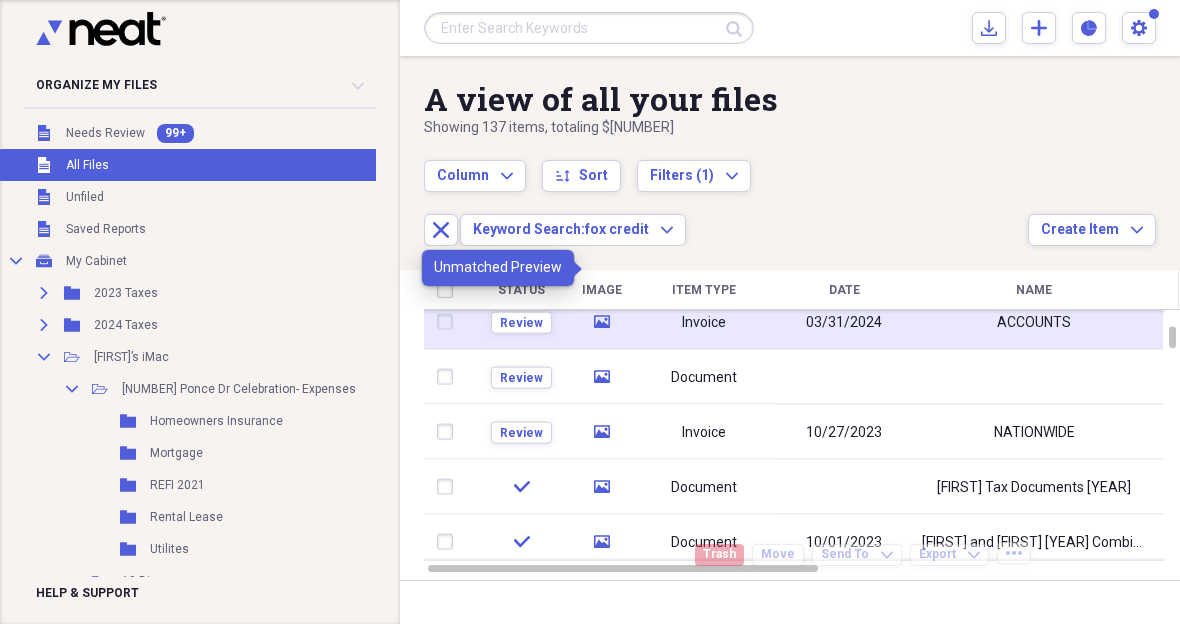 click on "media" 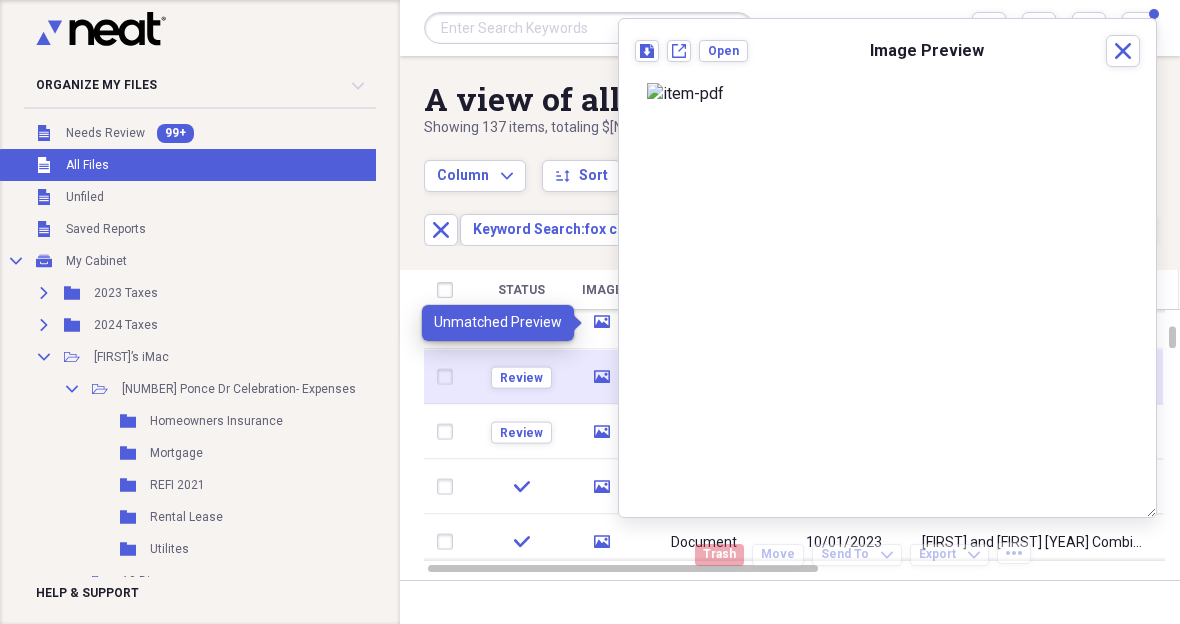 click 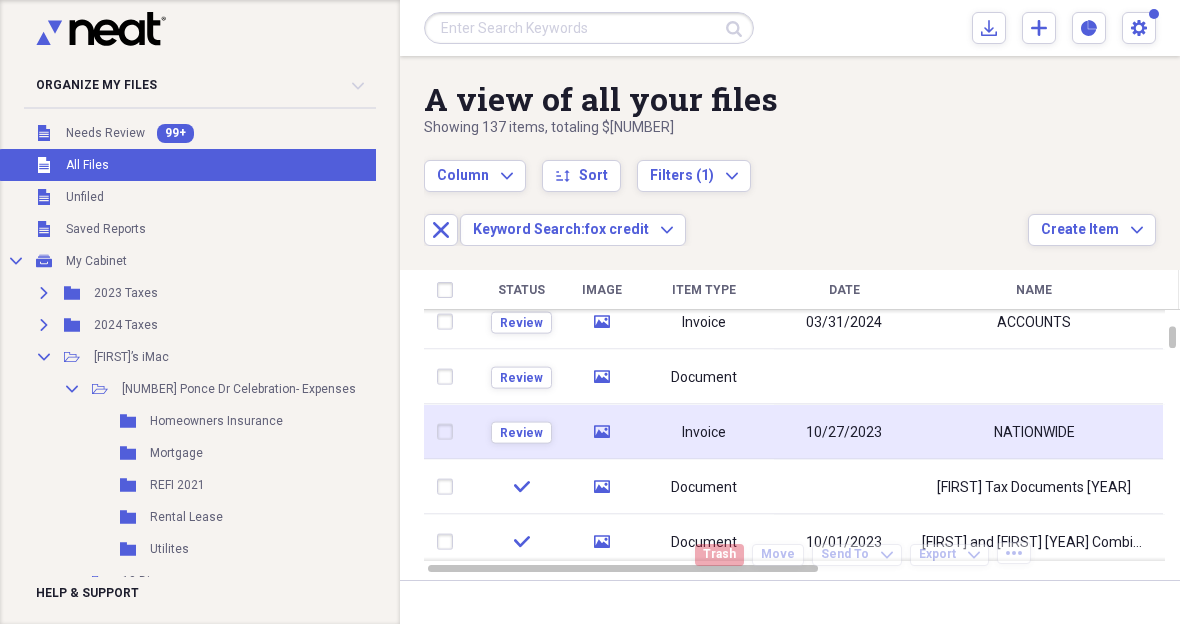 click on "media" 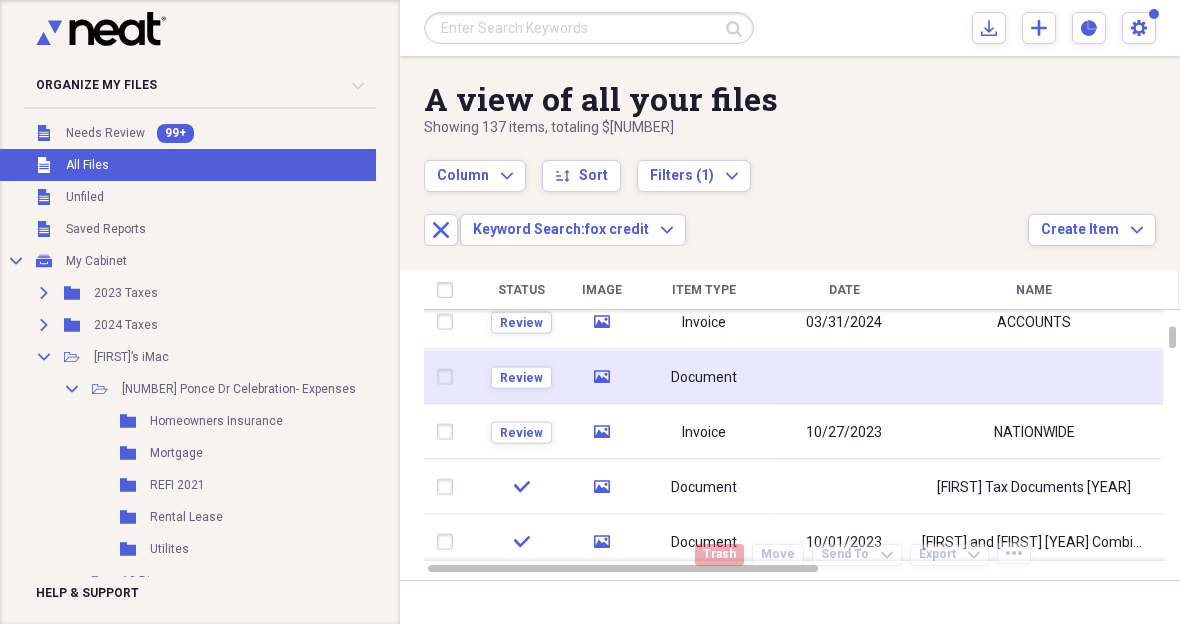 click 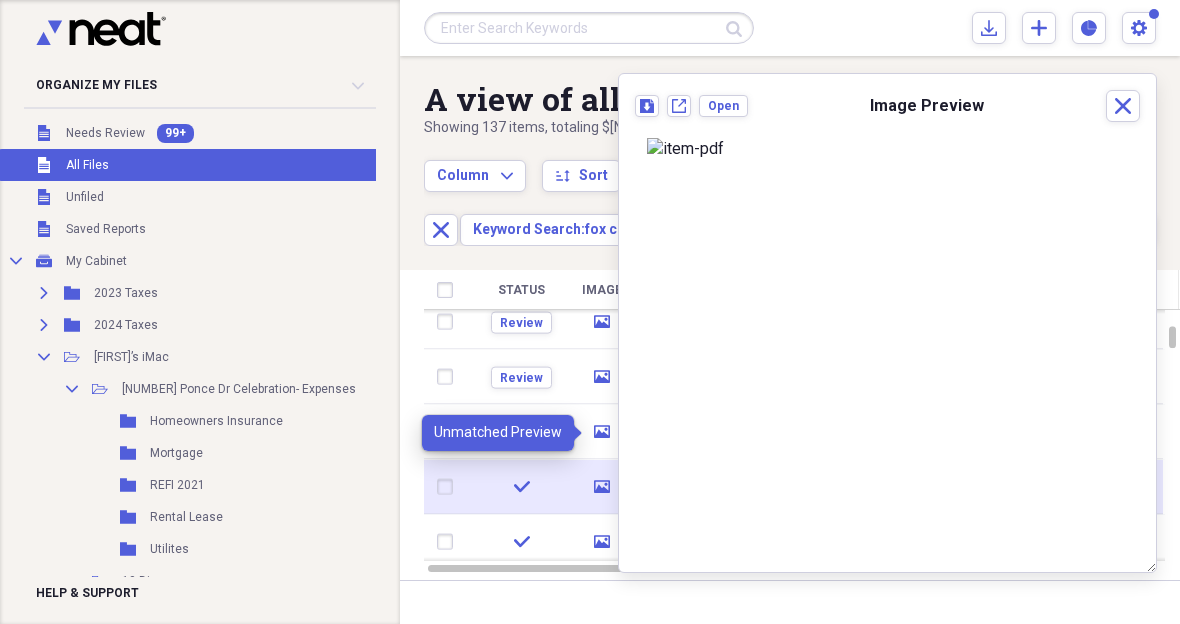 click on "media" 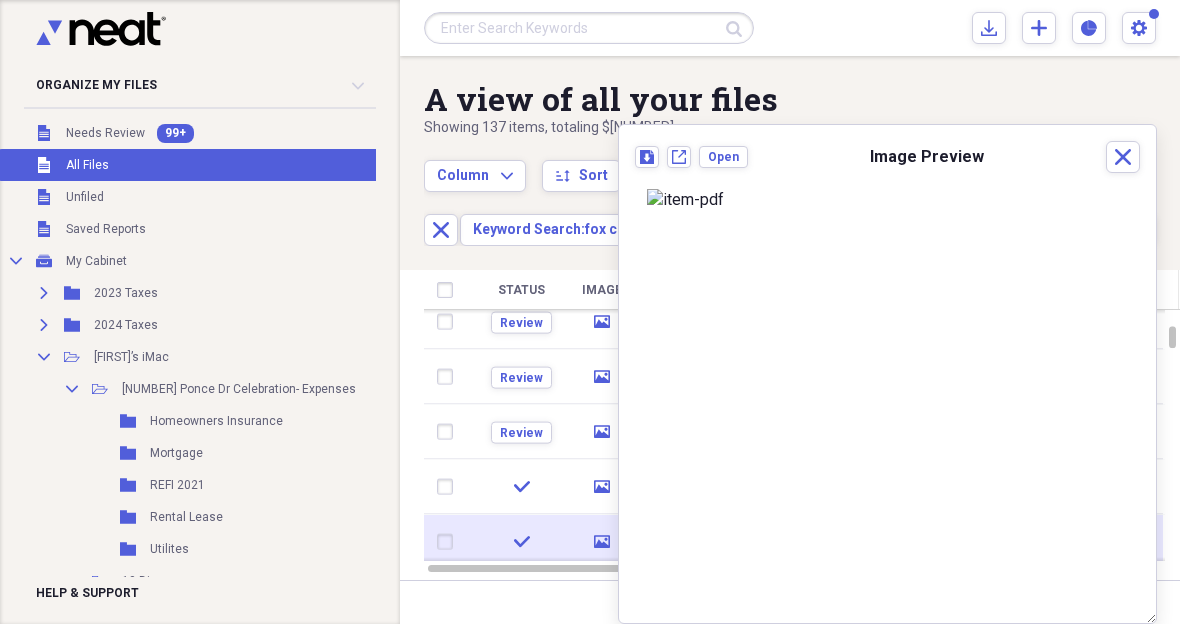 click on "media" 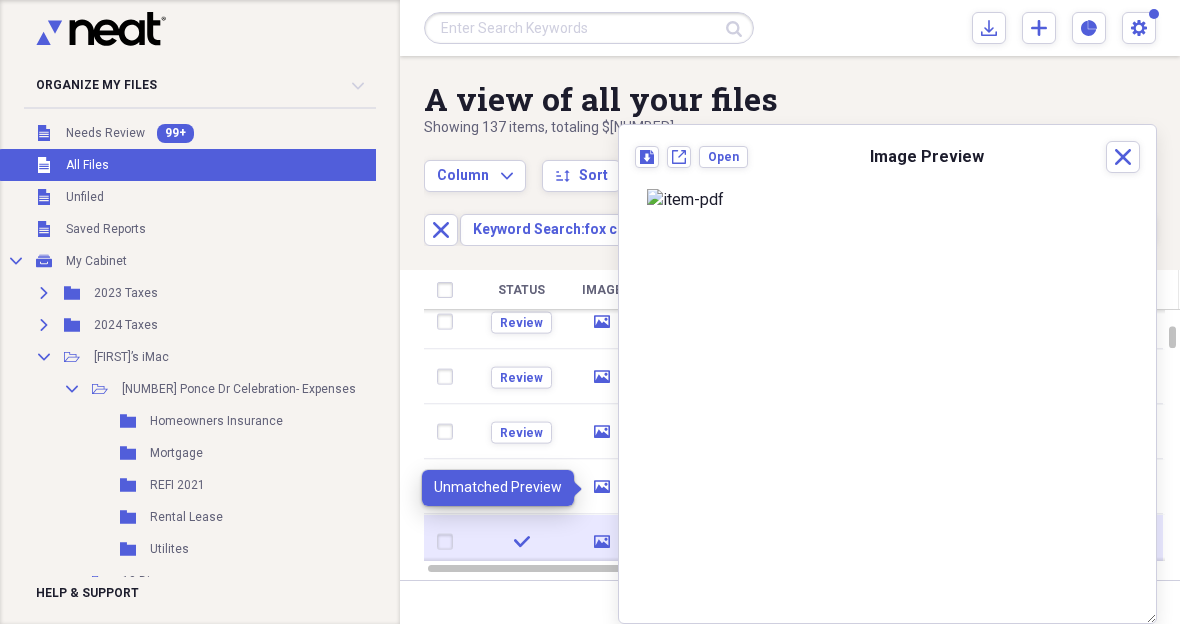 click on "media" 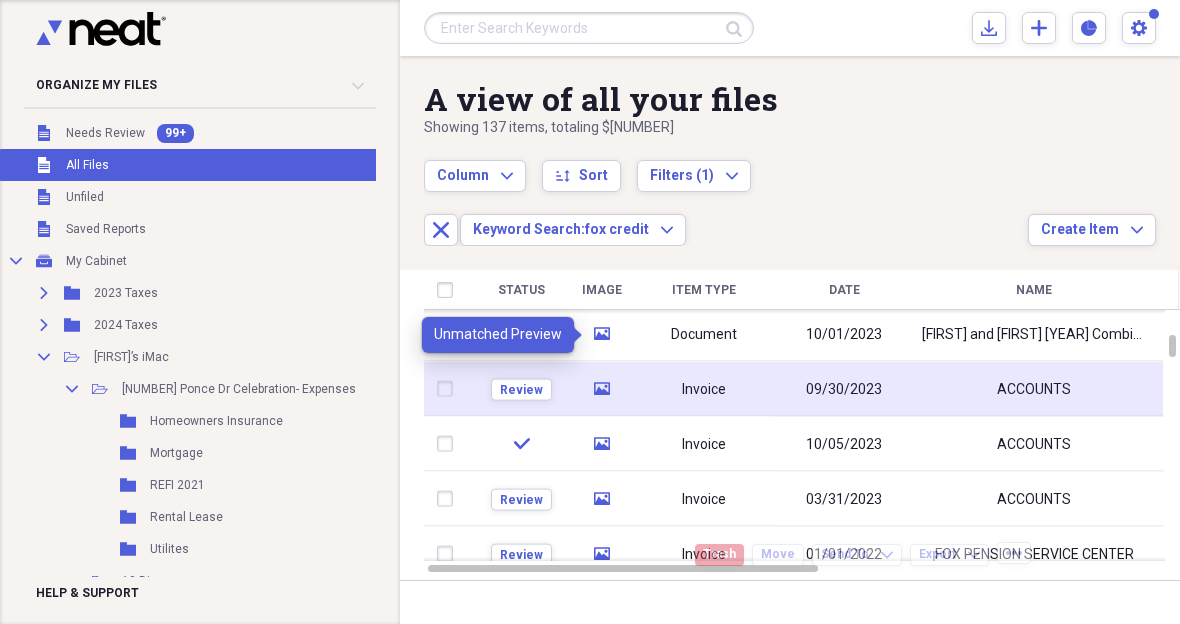 click on "media" 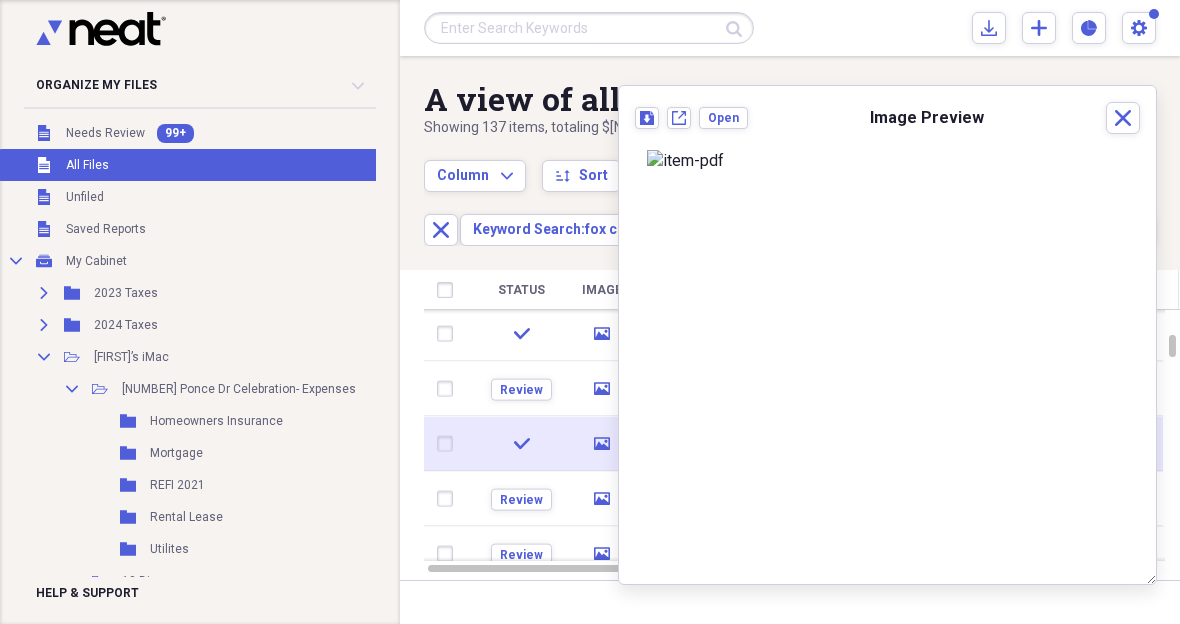 click on "media" 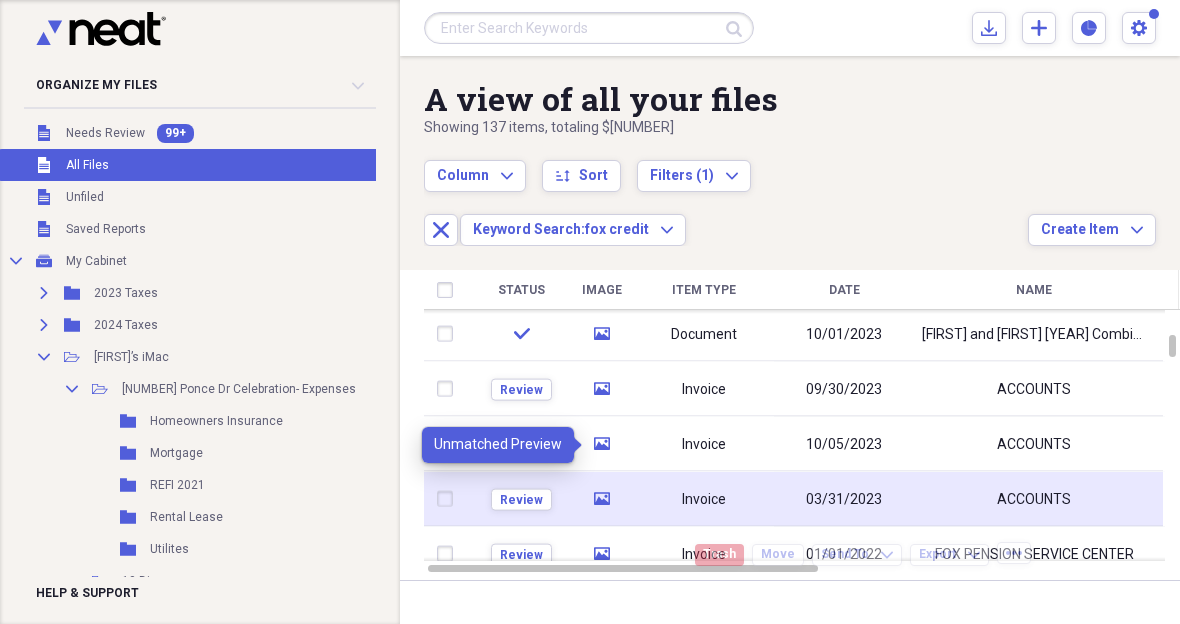 click on "media" 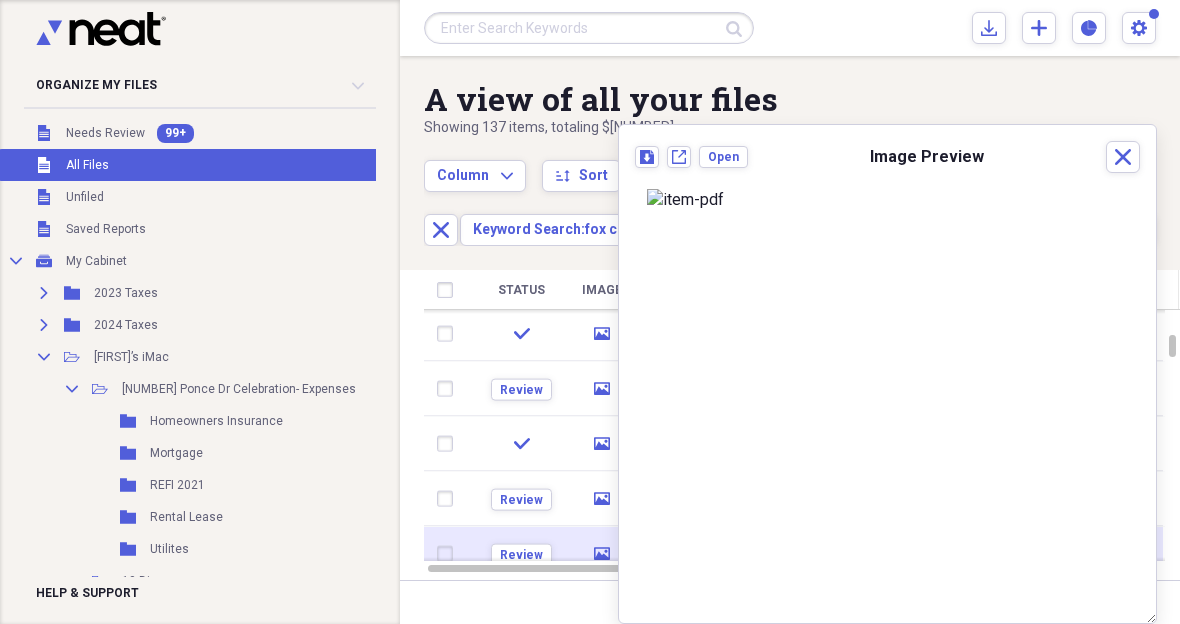 click on "media" at bounding box center (602, 553) 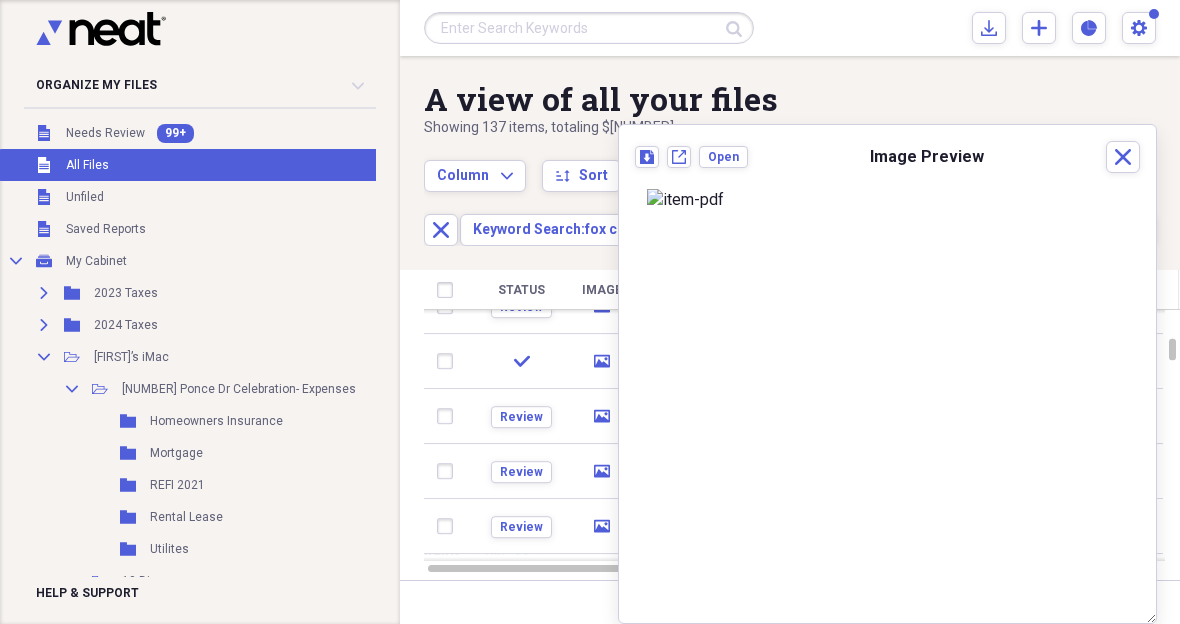 click at bounding box center (589, 28) 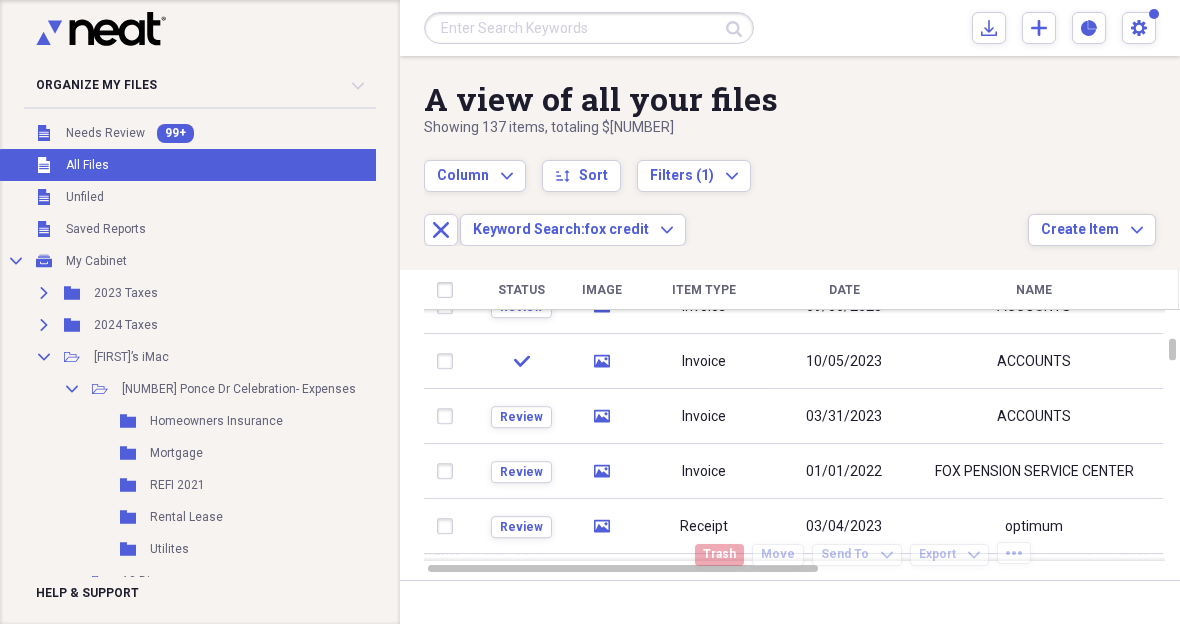 click at bounding box center (589, 28) 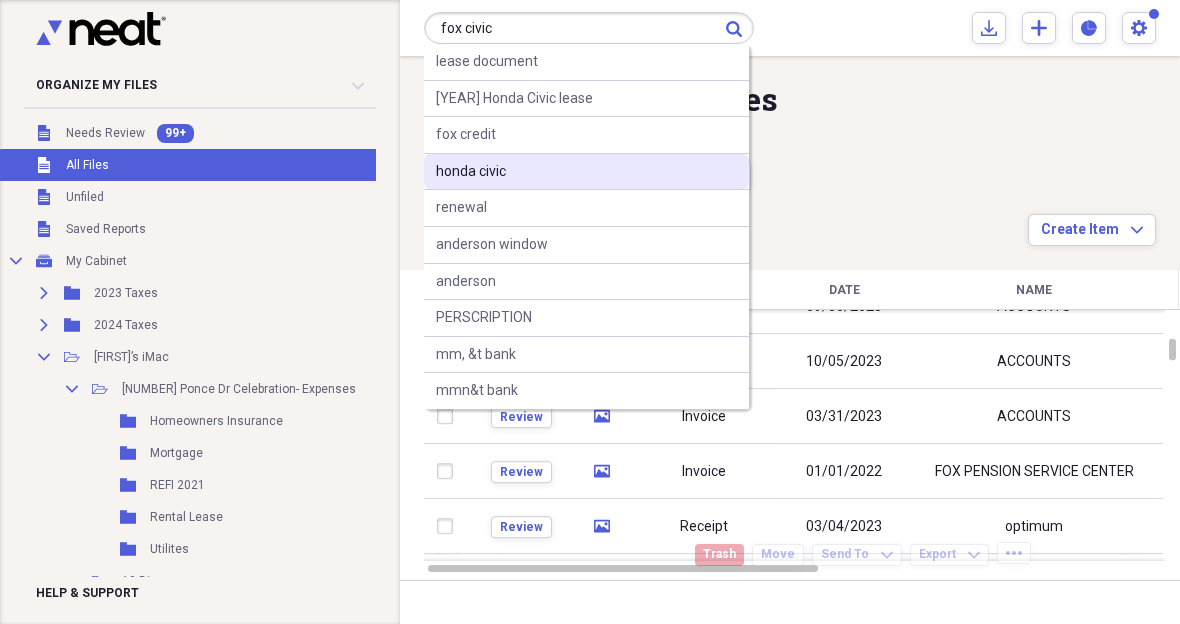 type on "fox civic" 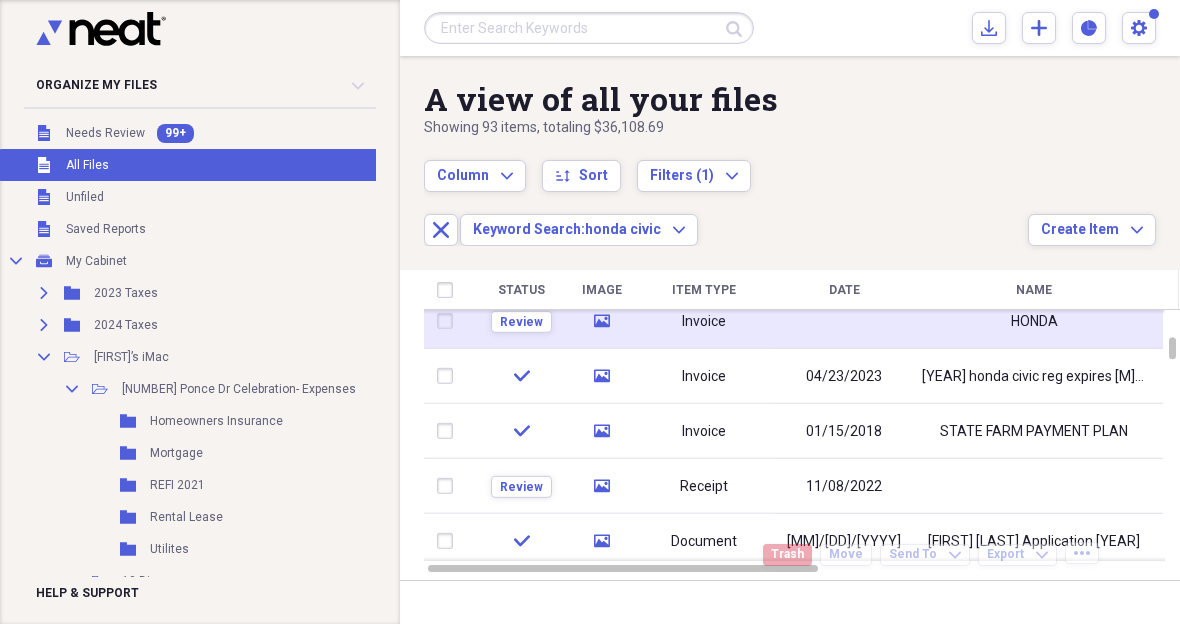 click on "media" 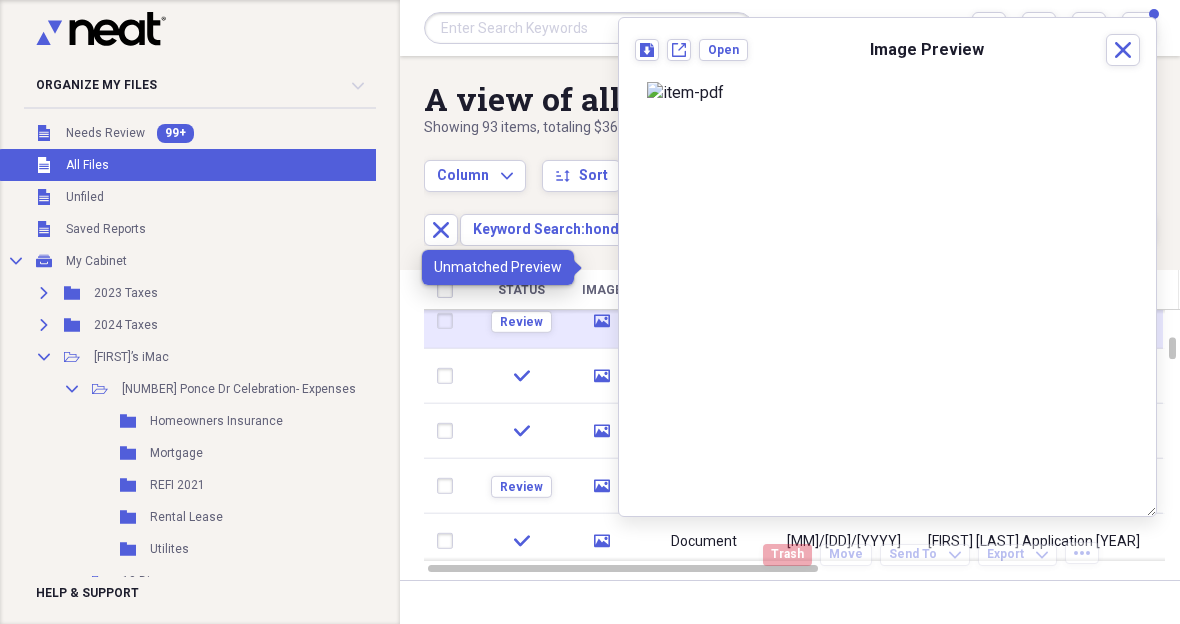 click on "media" 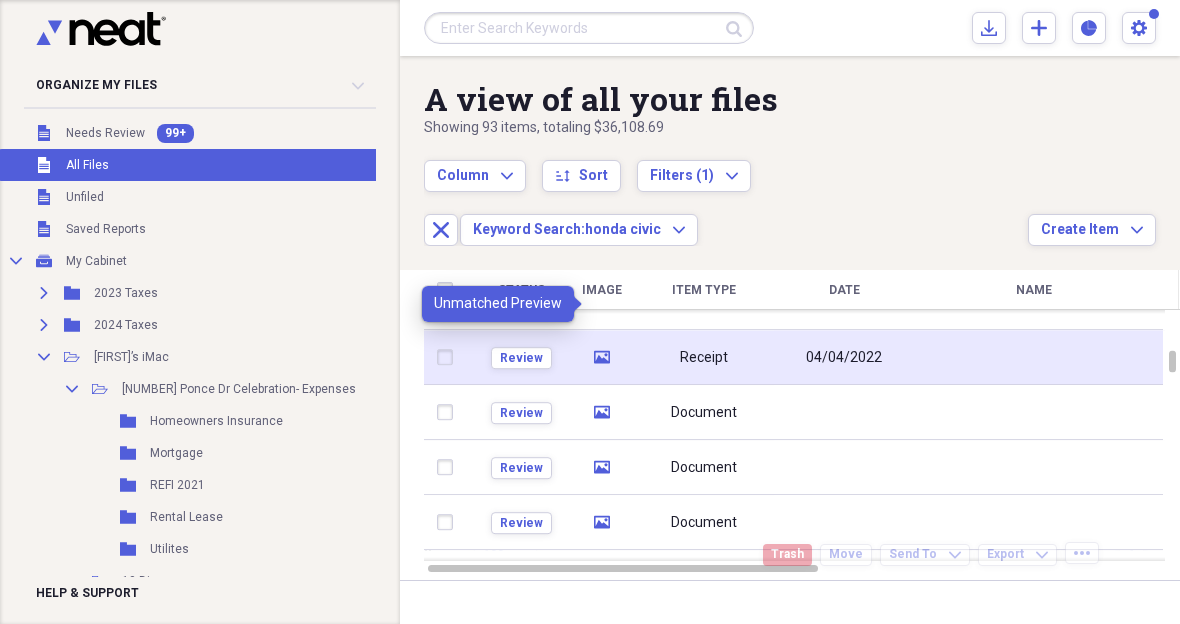 click on "media" 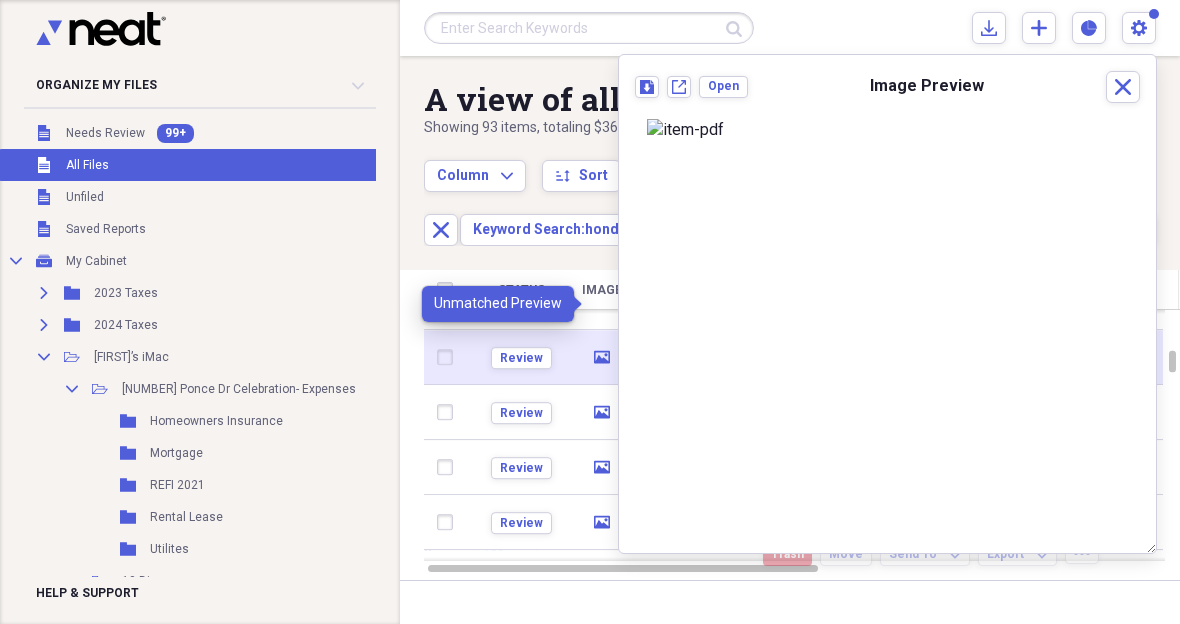 click on "media" 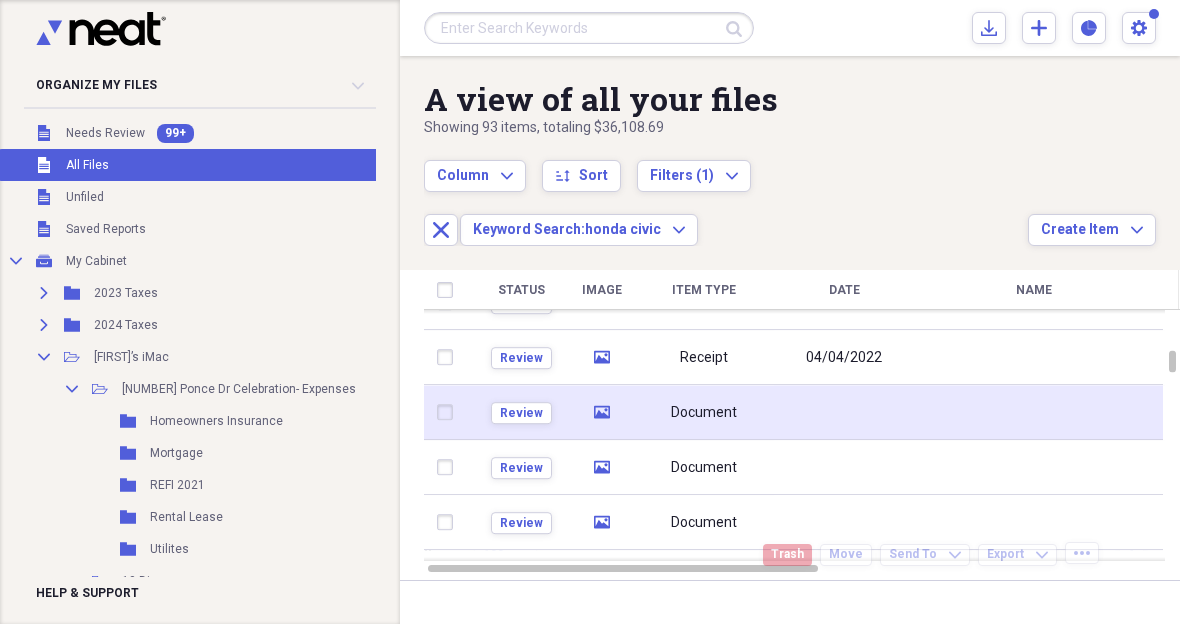 click 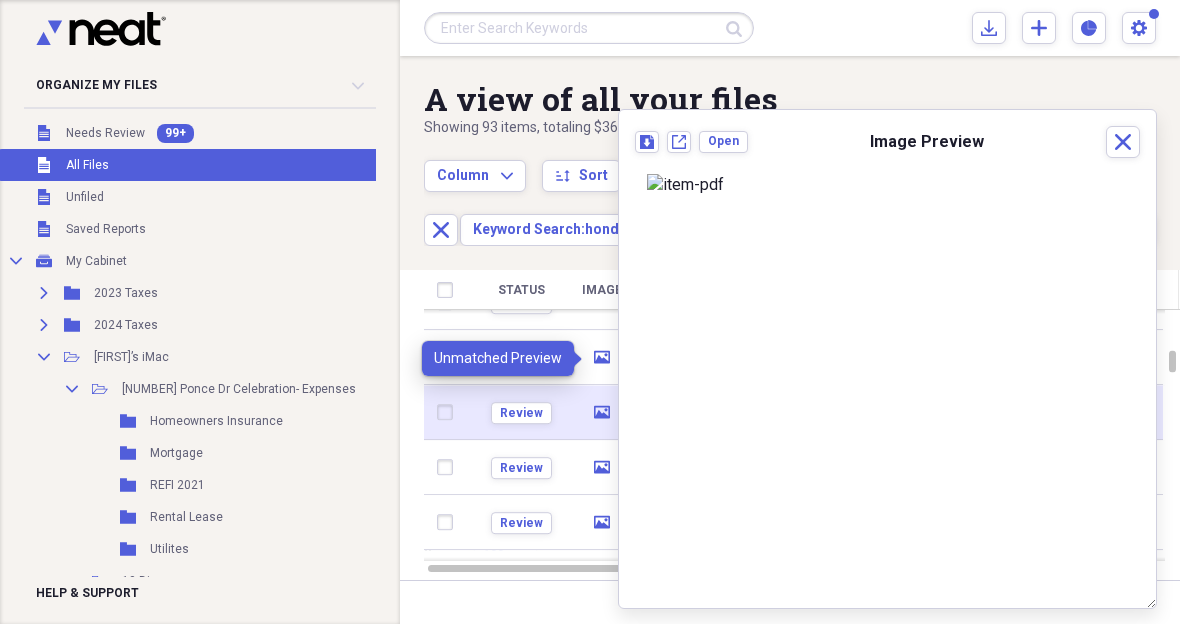click 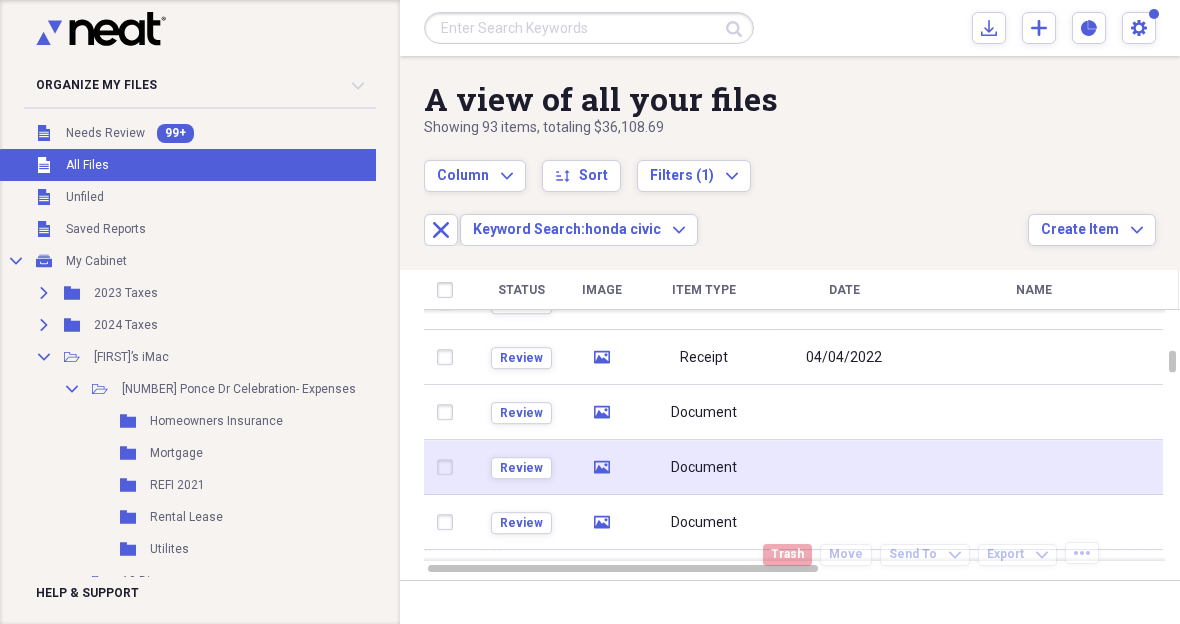 click 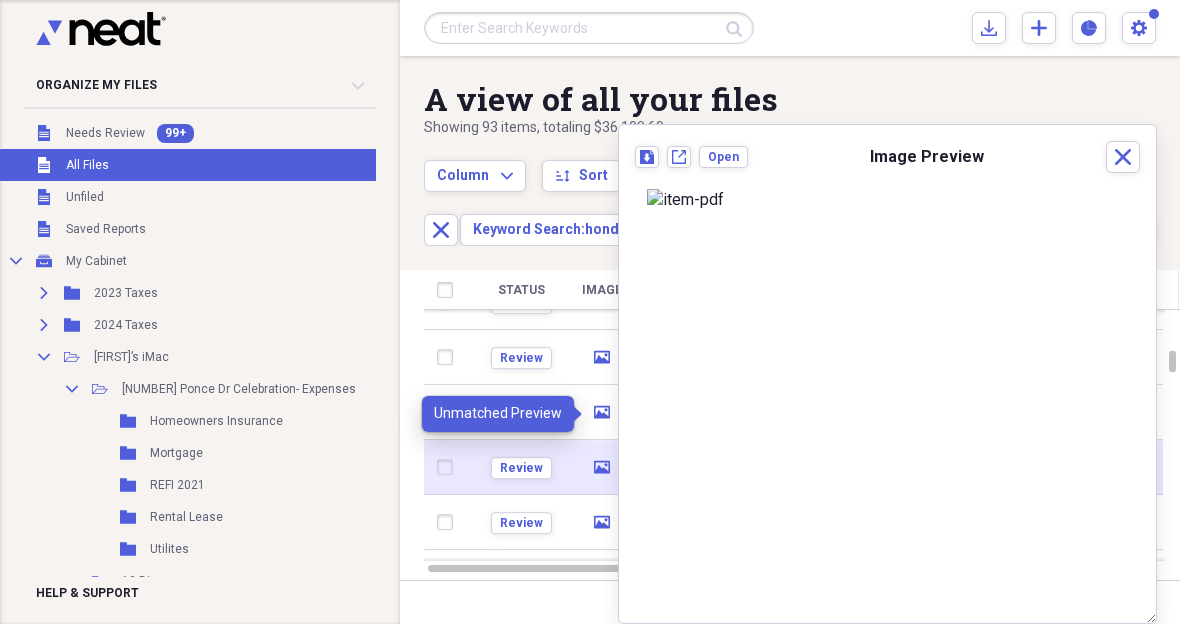 click on "media" 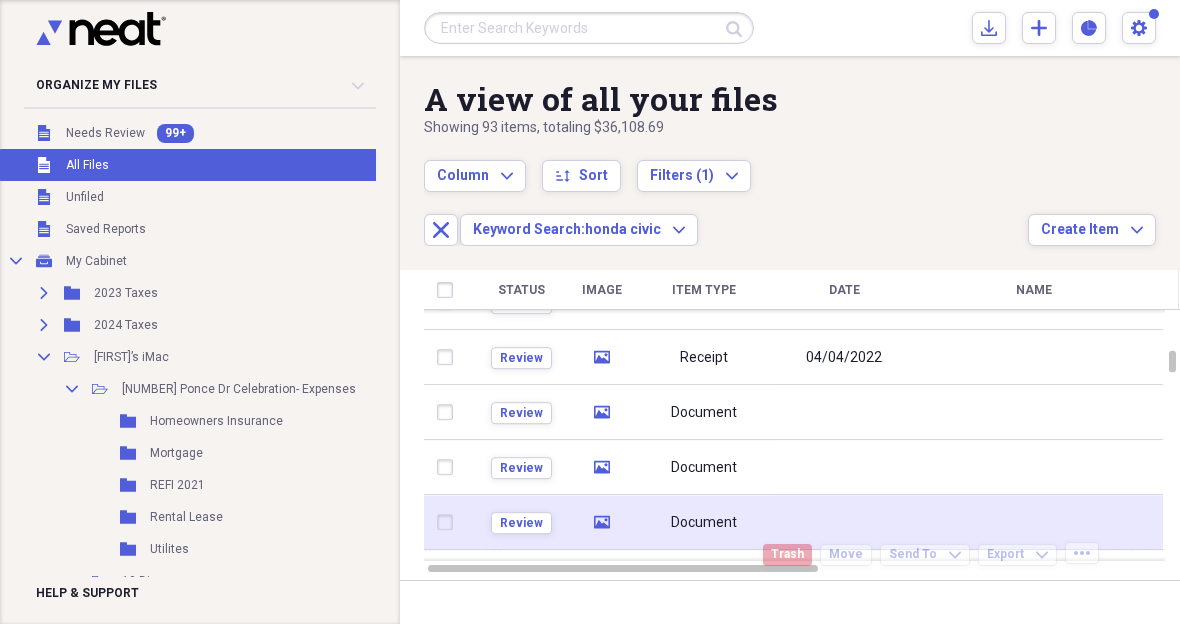 click on "media" 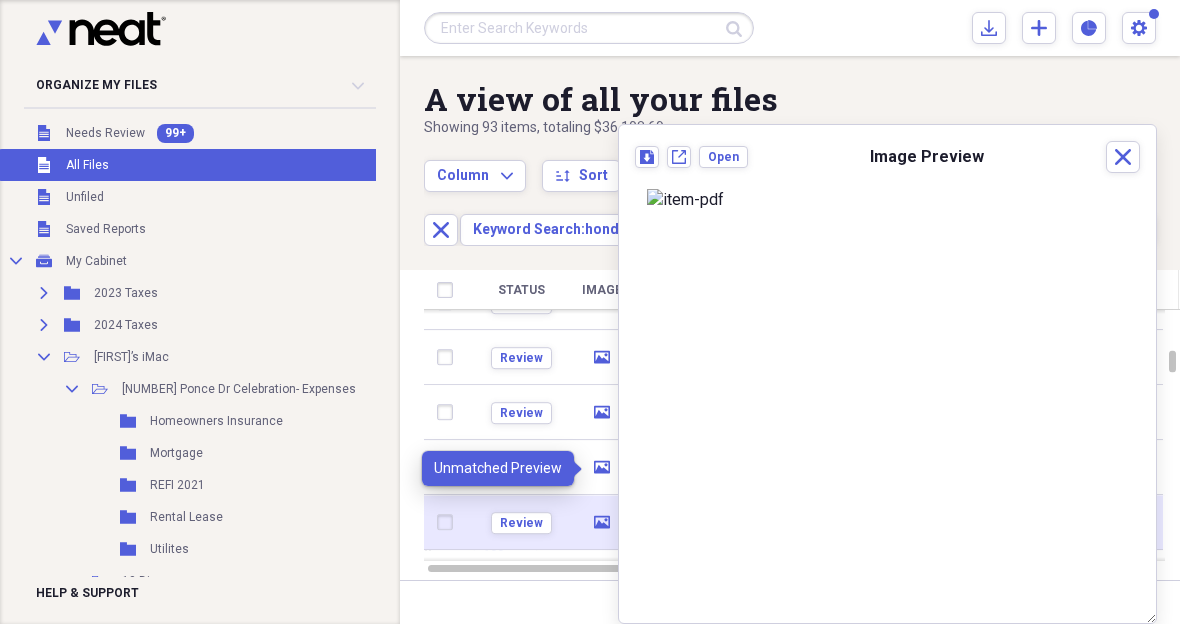 click 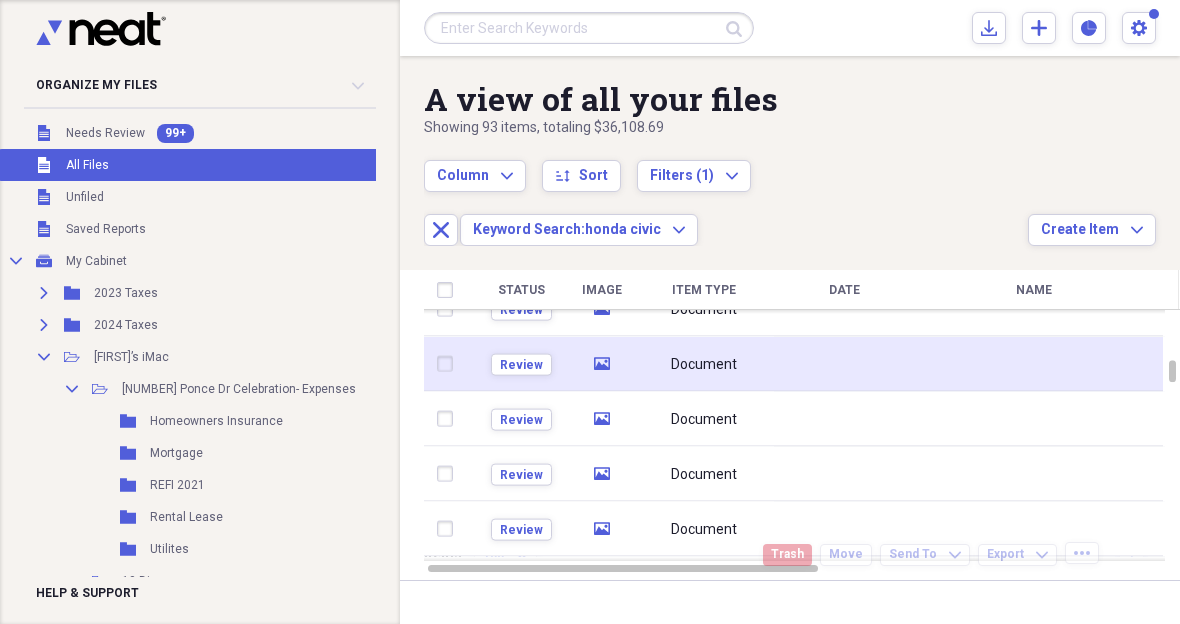 click on "media" 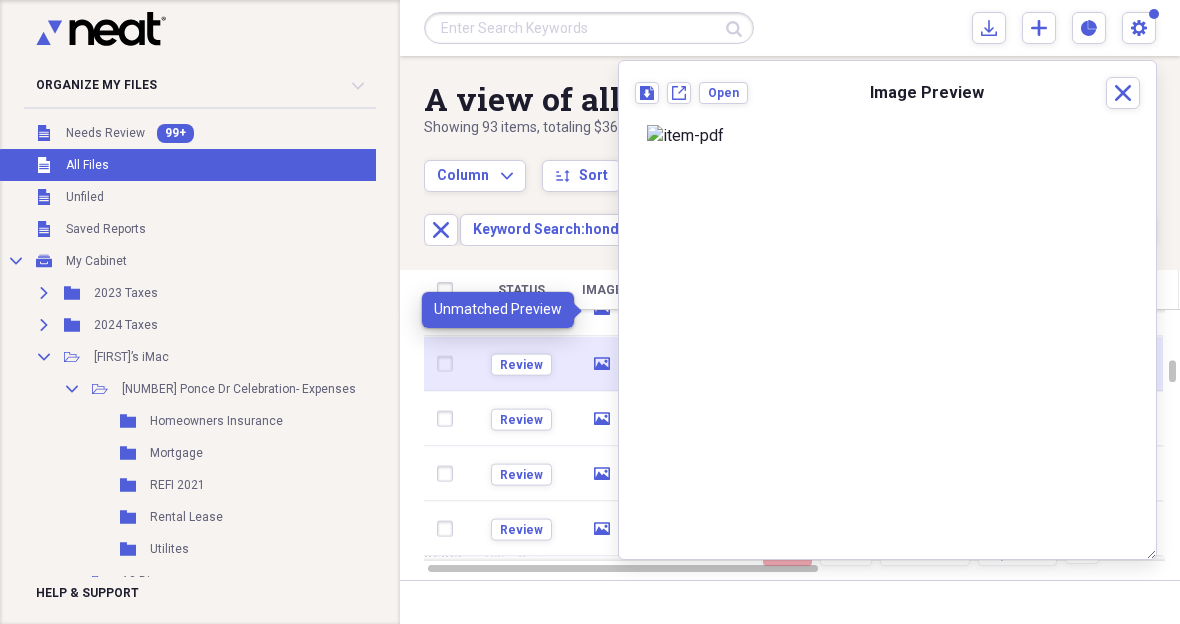 click on "media" 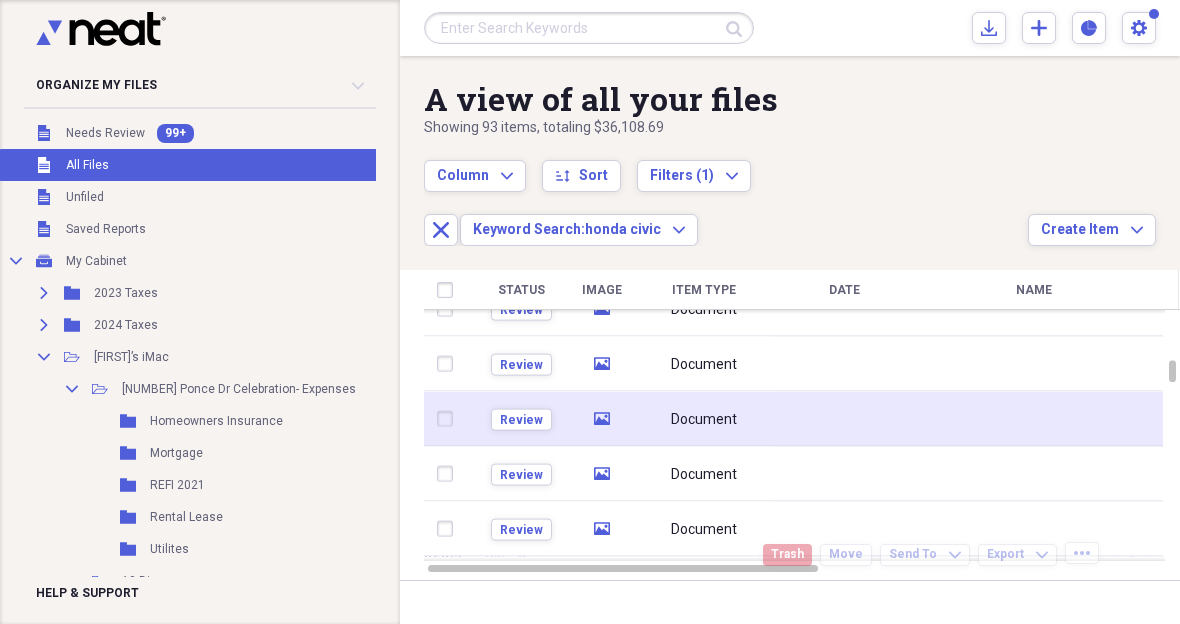 click on "media" 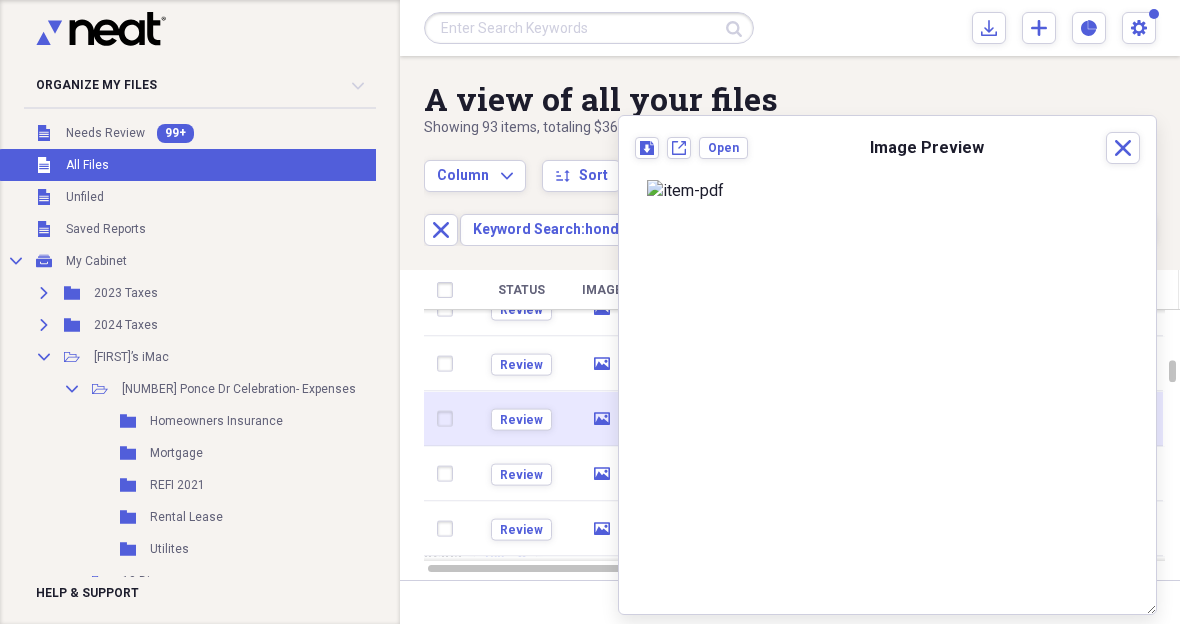 click on "media" 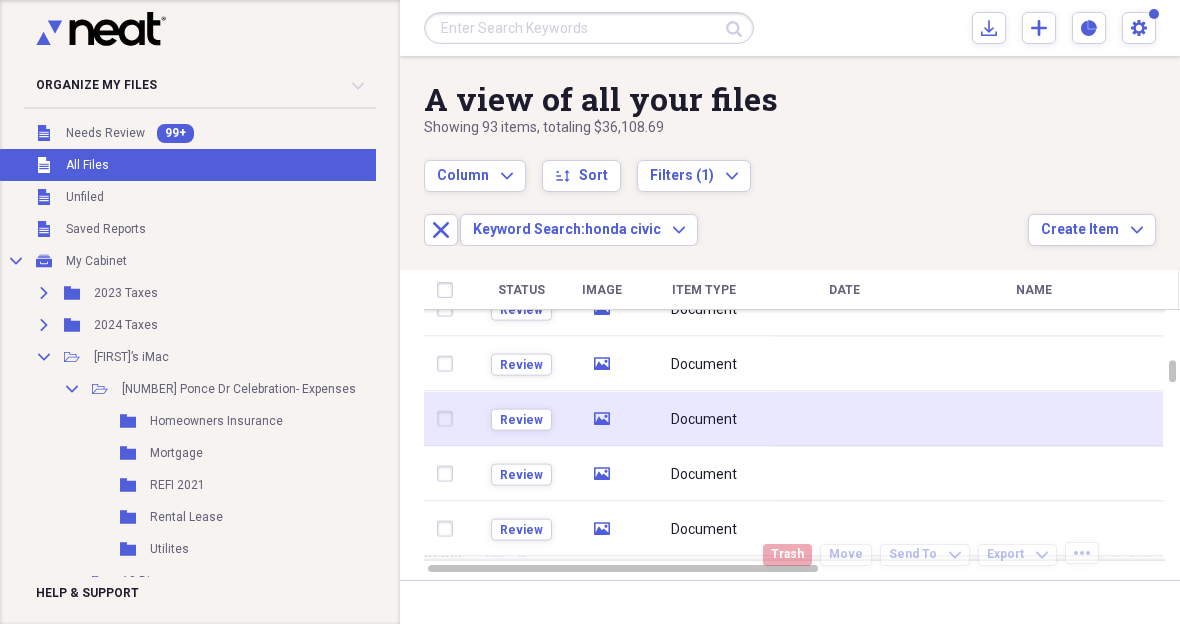 click 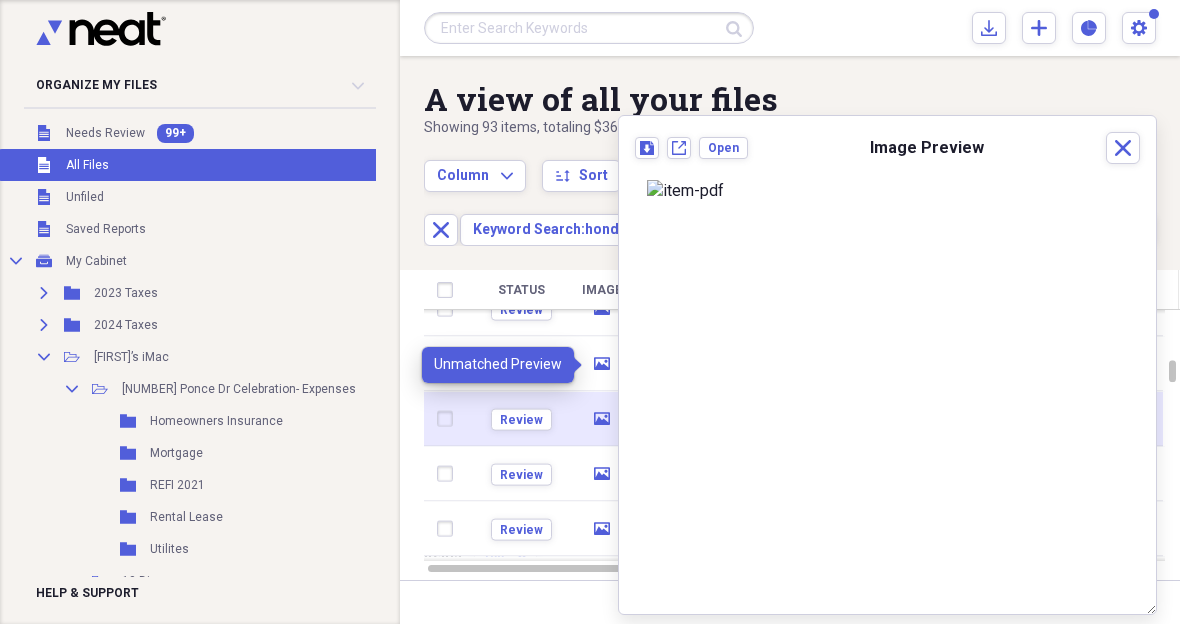 click 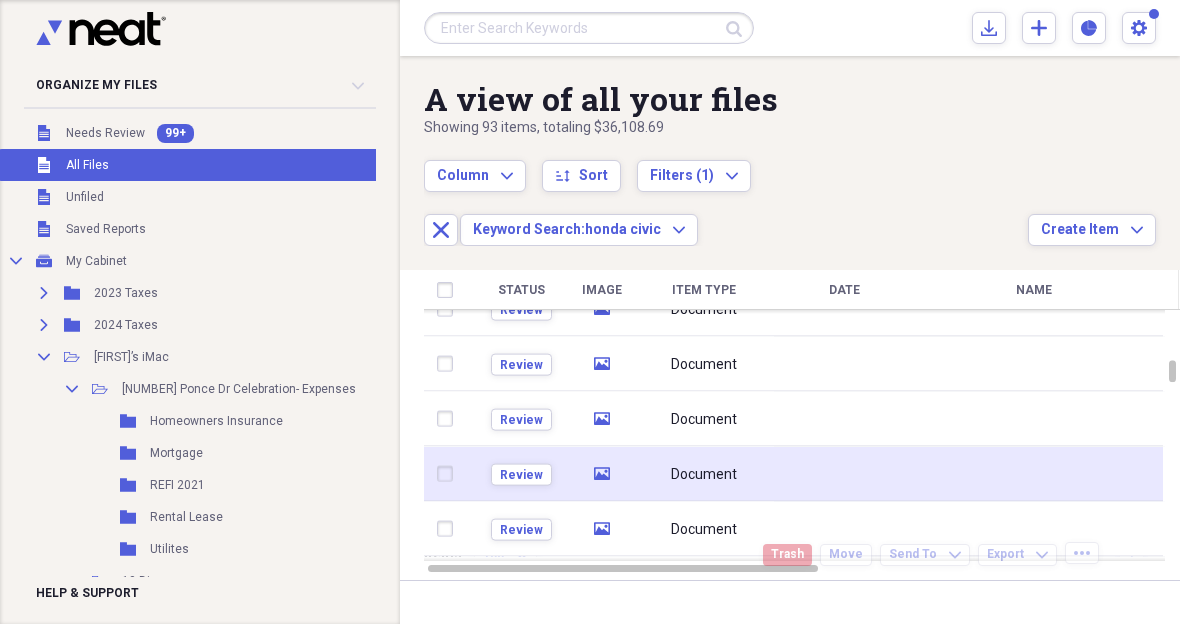 click on "media" 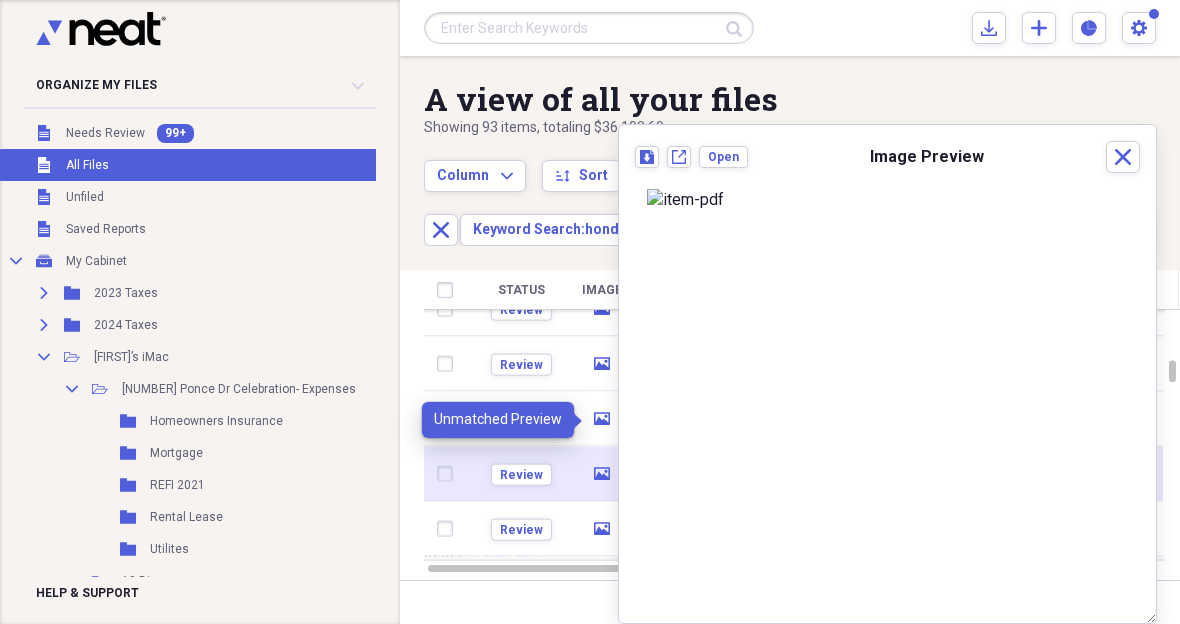 click 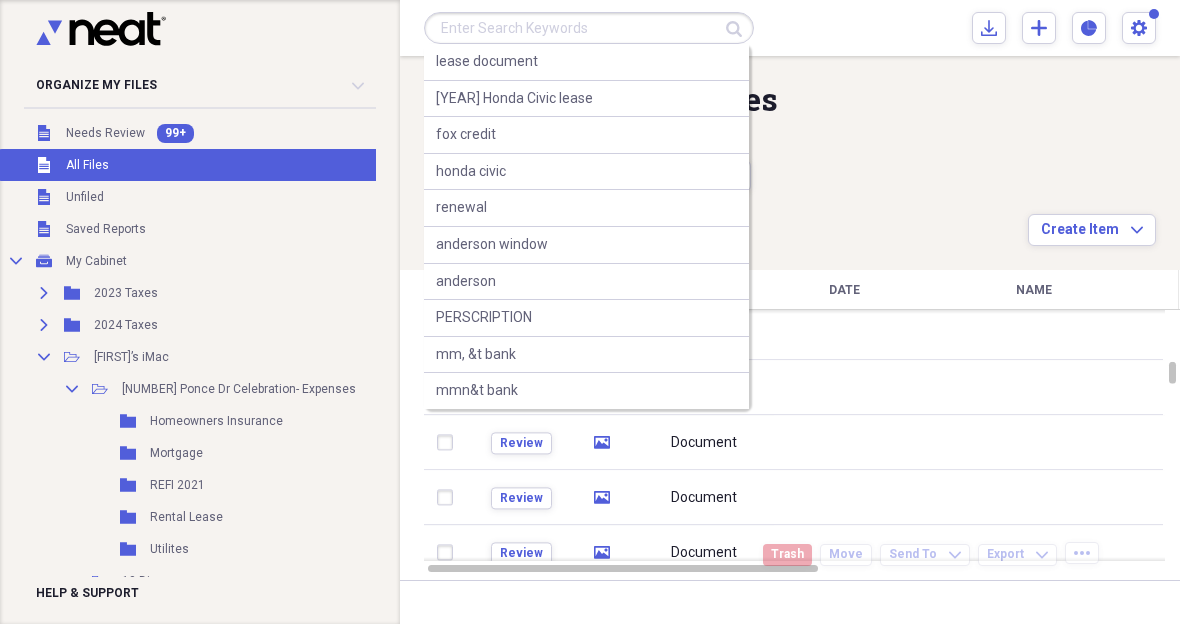 click at bounding box center [589, 28] 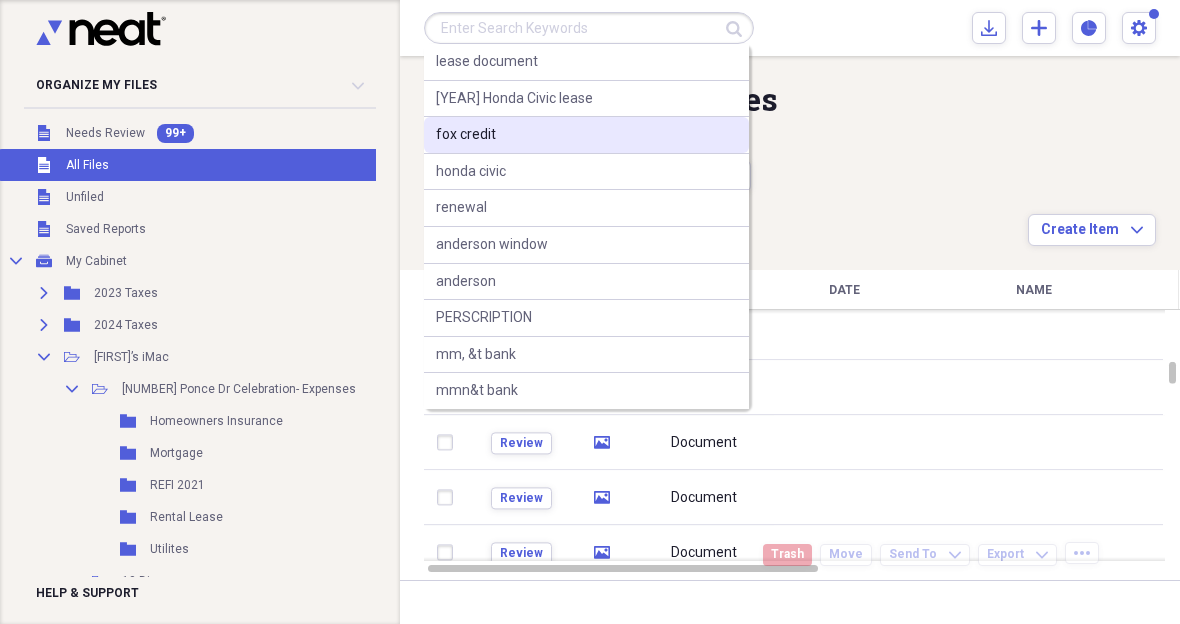 click on "fox credit" at bounding box center (586, 135) 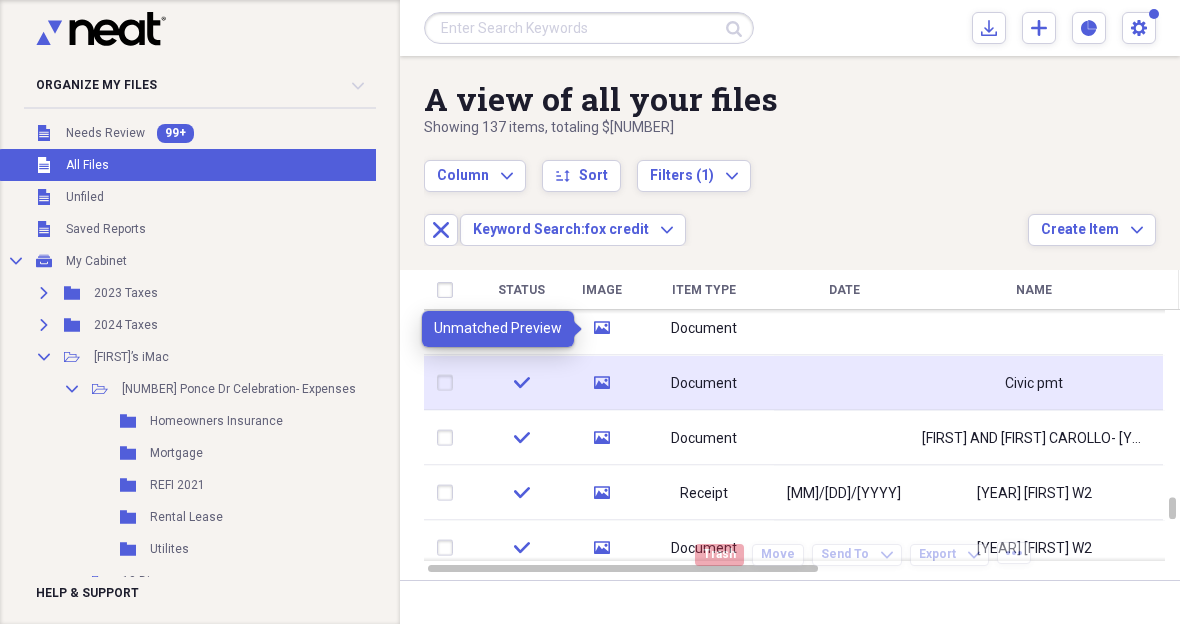click on "media" 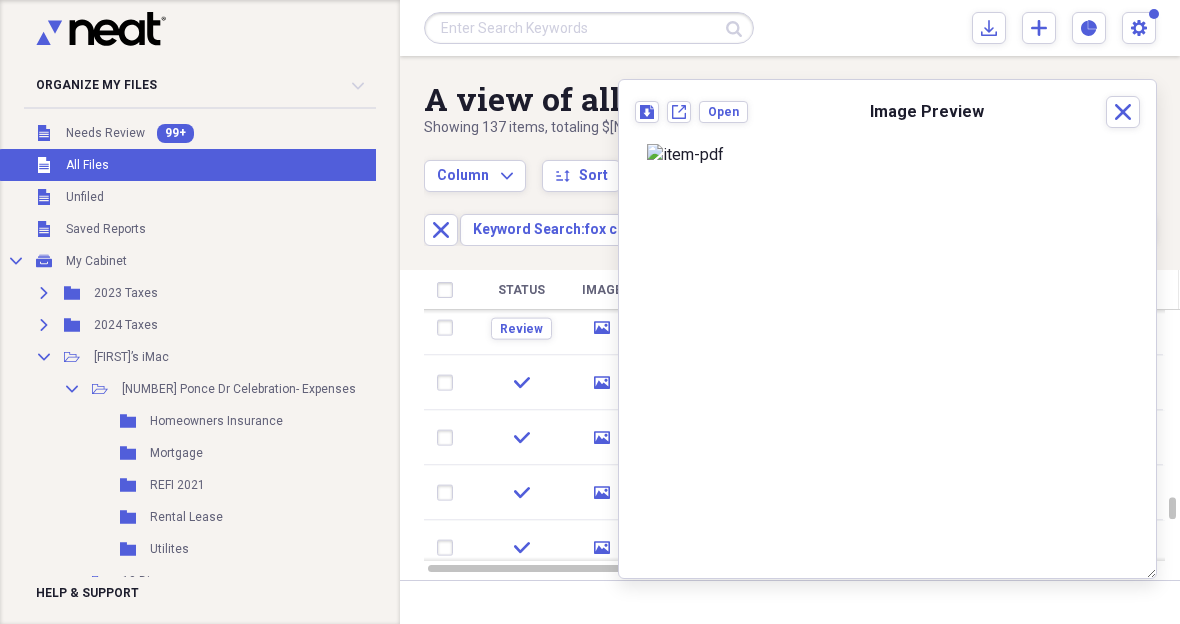 click at bounding box center [589, 28] 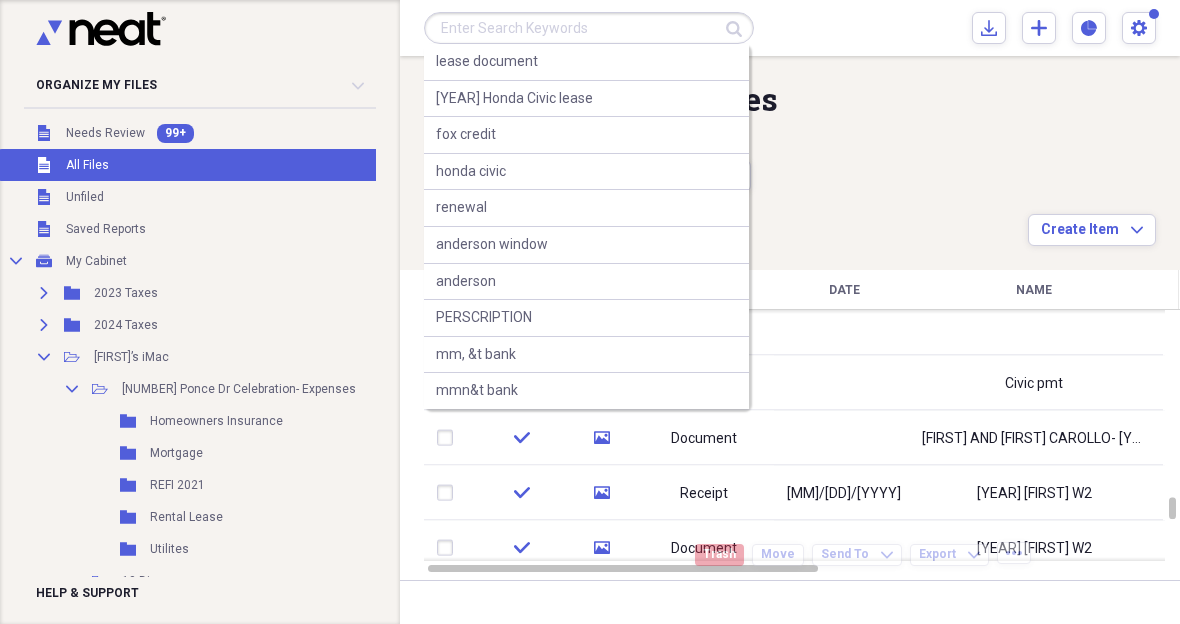 click at bounding box center [589, 28] 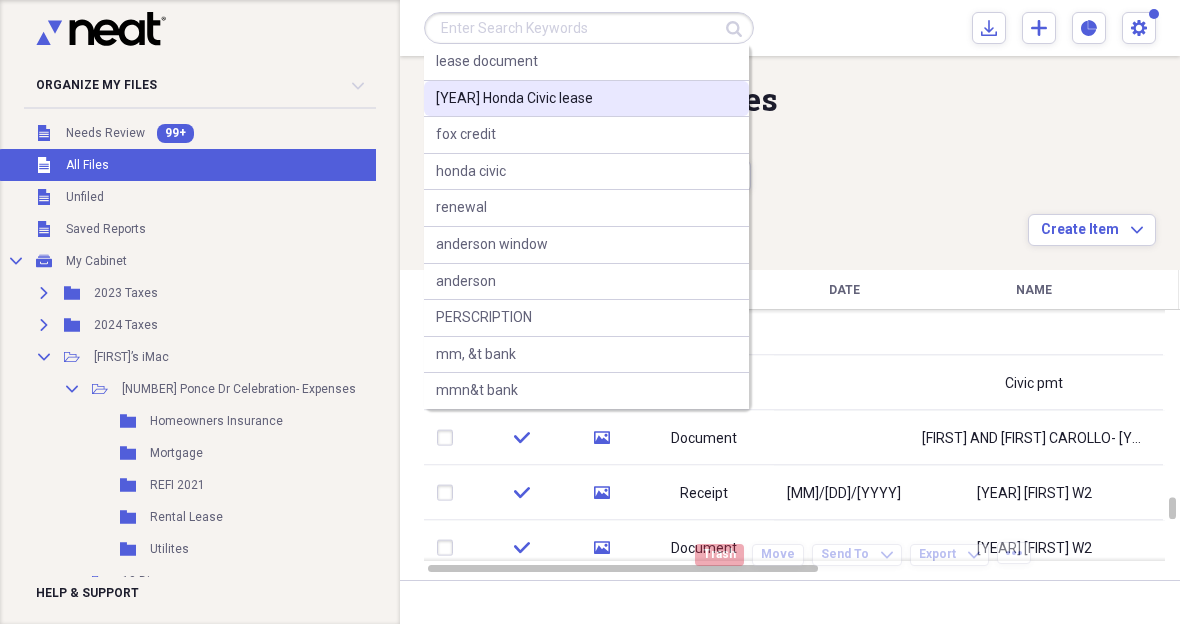 click on "[YEAR] Honda Civic lease" at bounding box center [514, 99] 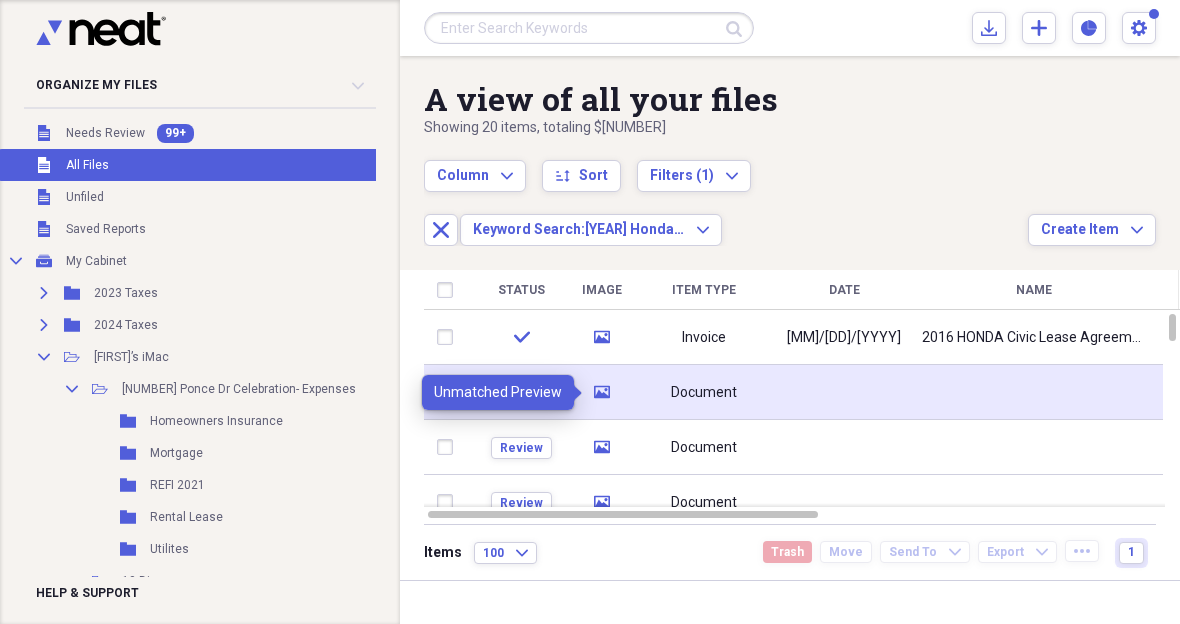 click 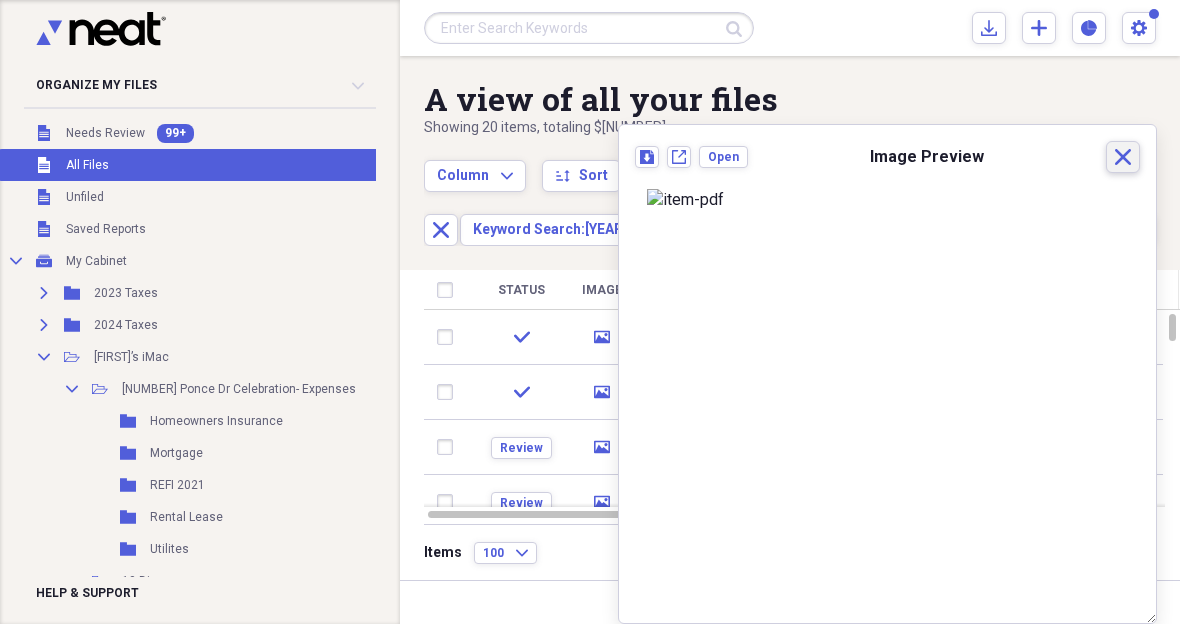 click 